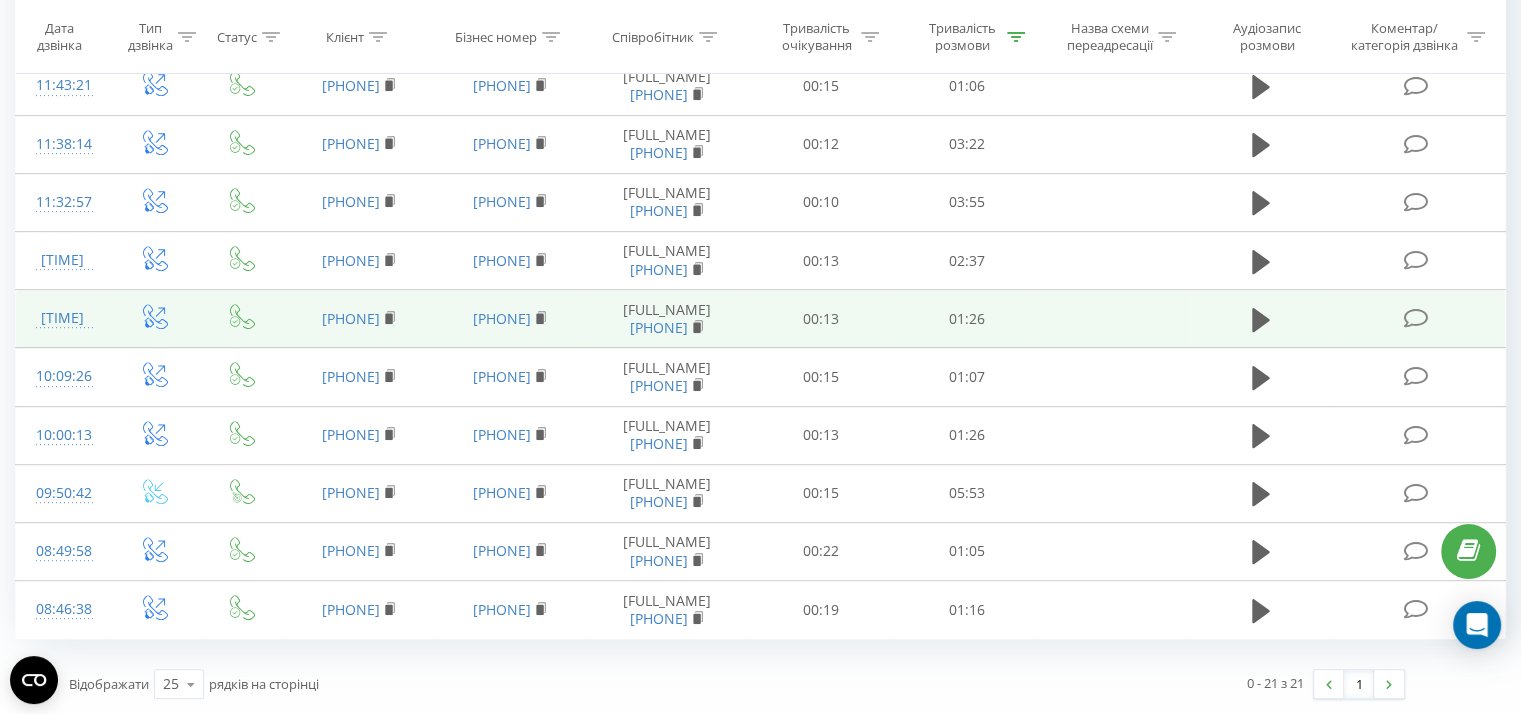 scroll, scrollTop: 0, scrollLeft: 0, axis: both 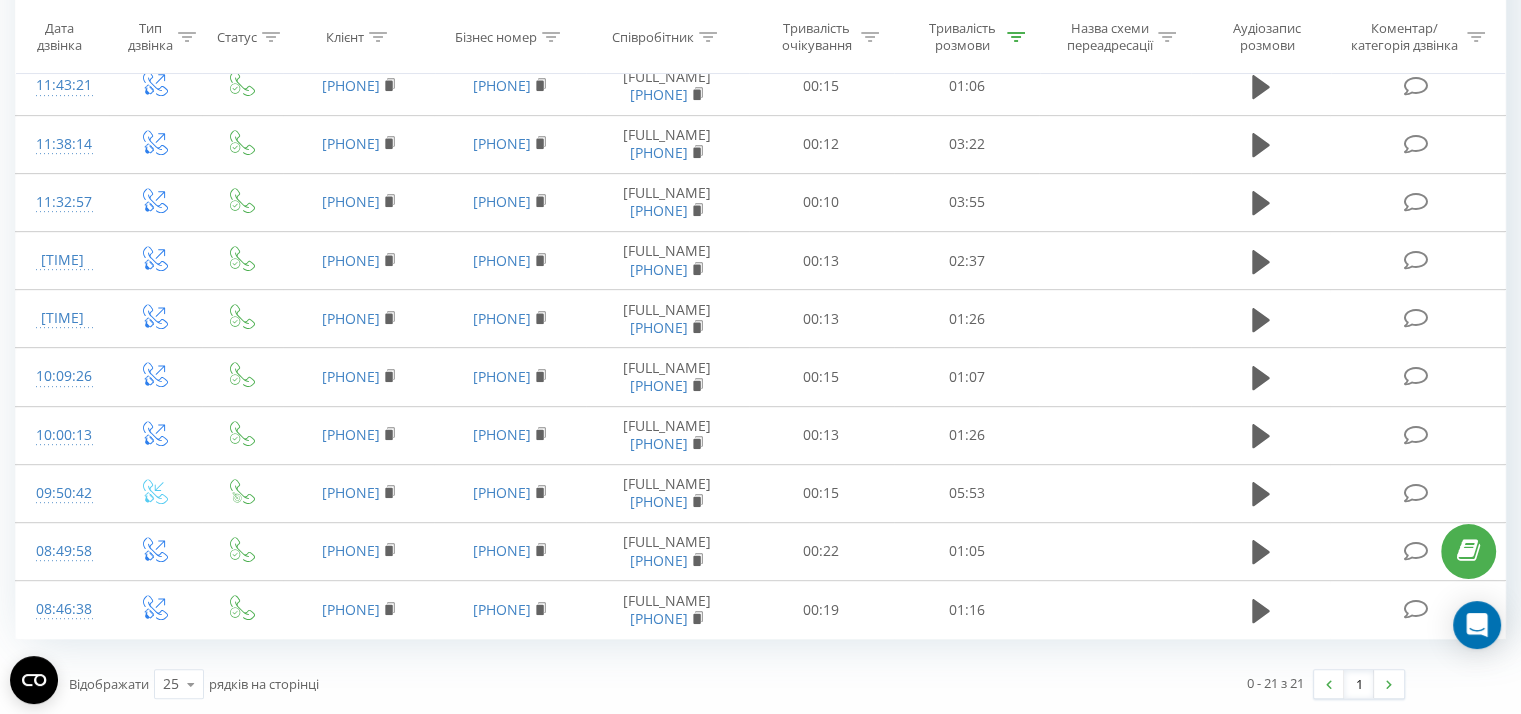 click 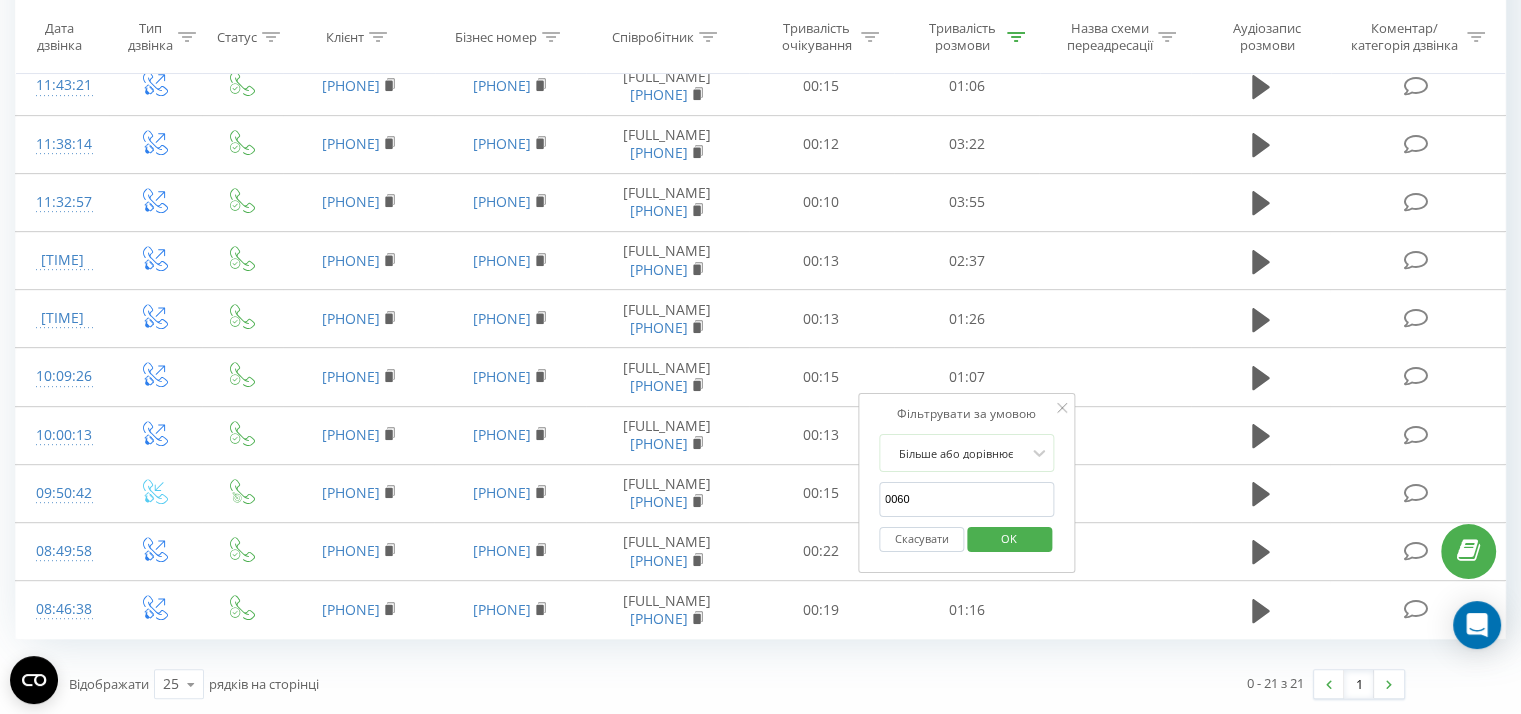 click on "OK" at bounding box center (1009, 538) 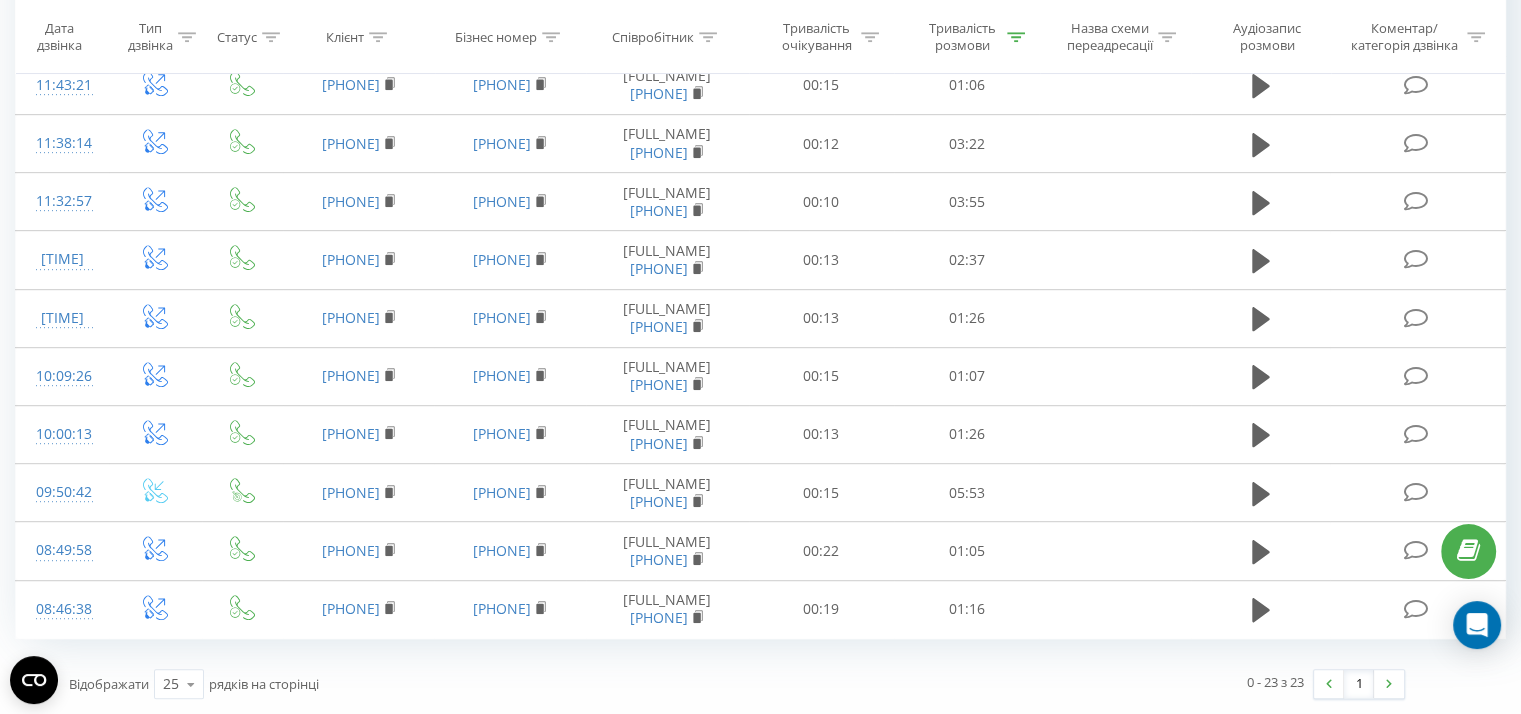 scroll, scrollTop: 1348, scrollLeft: 0, axis: vertical 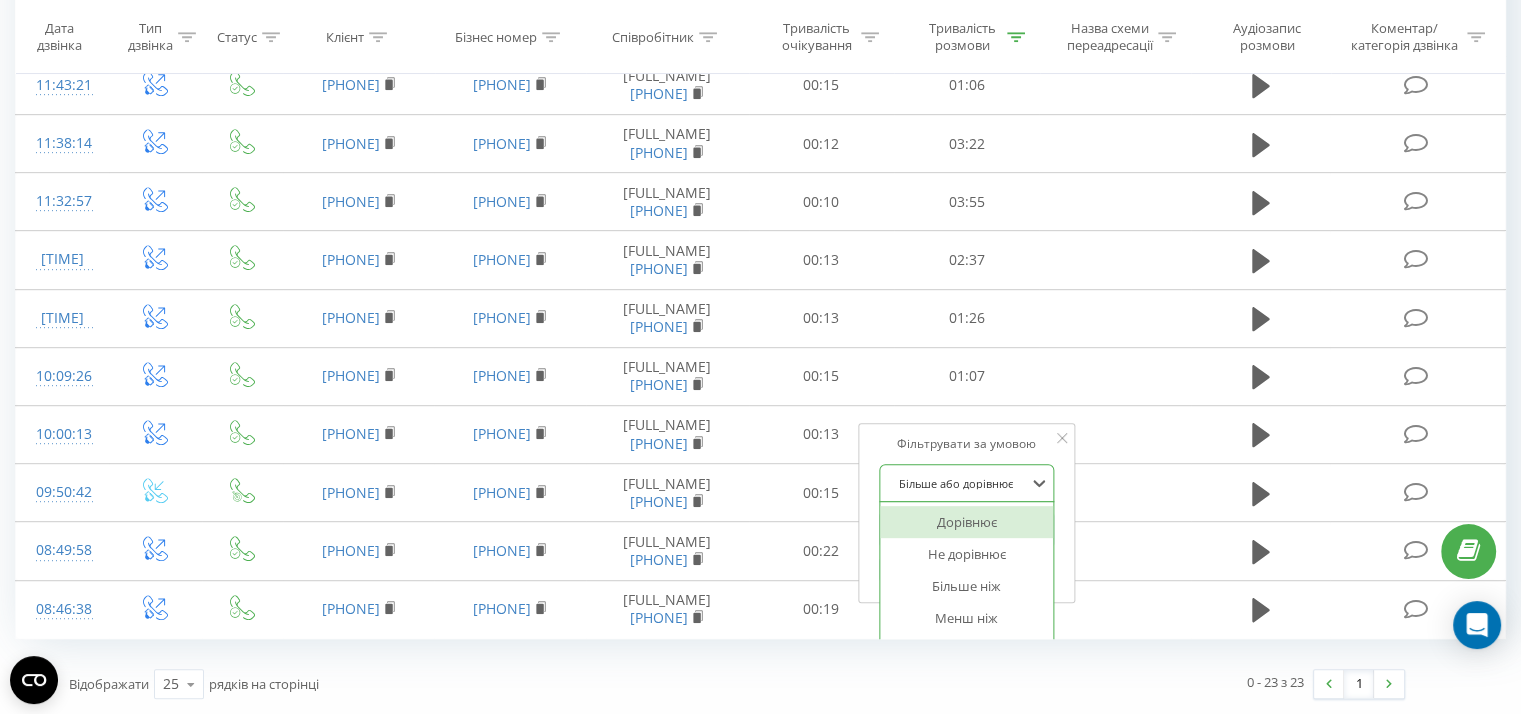 drag, startPoint x: 1026, startPoint y: 135, endPoint x: 1018, endPoint y: 145, distance: 12.806249 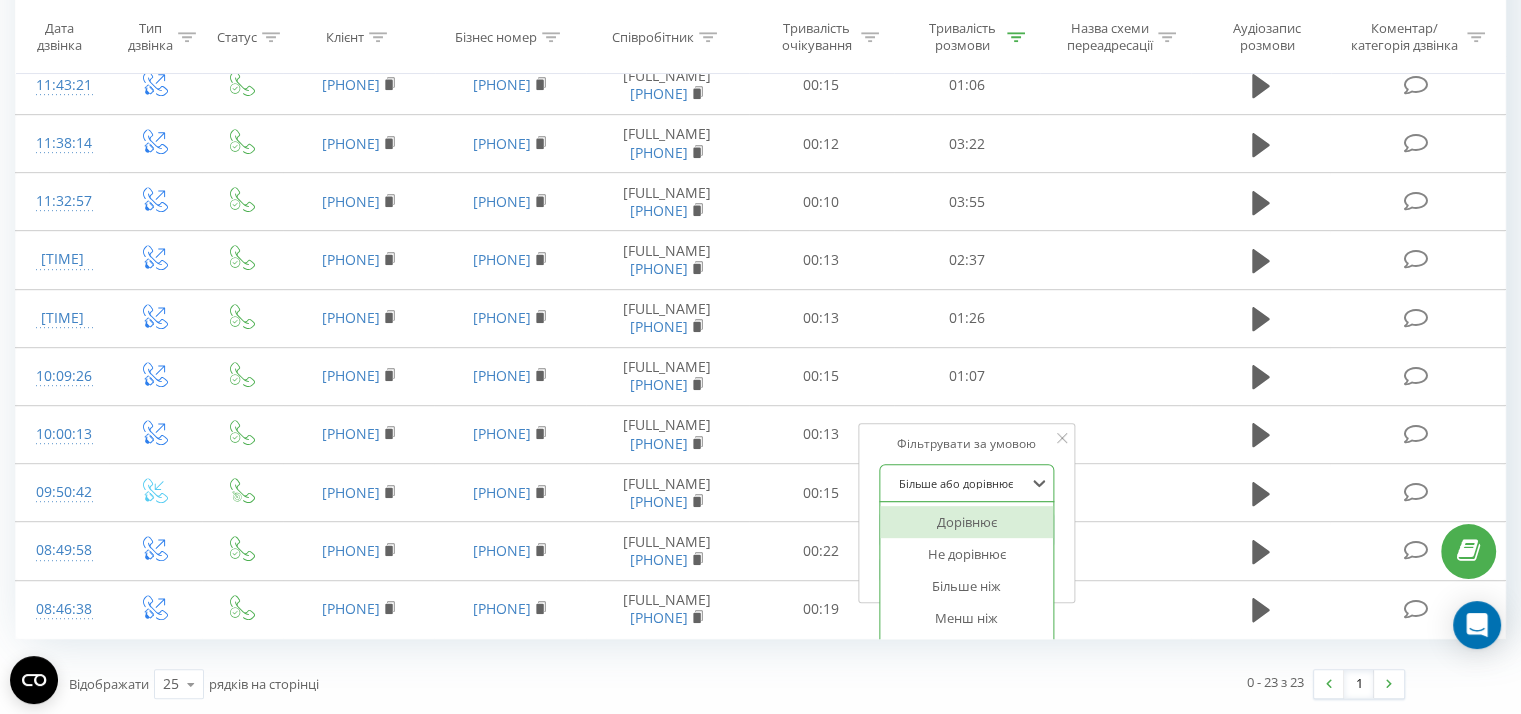 click at bounding box center [956, 483] 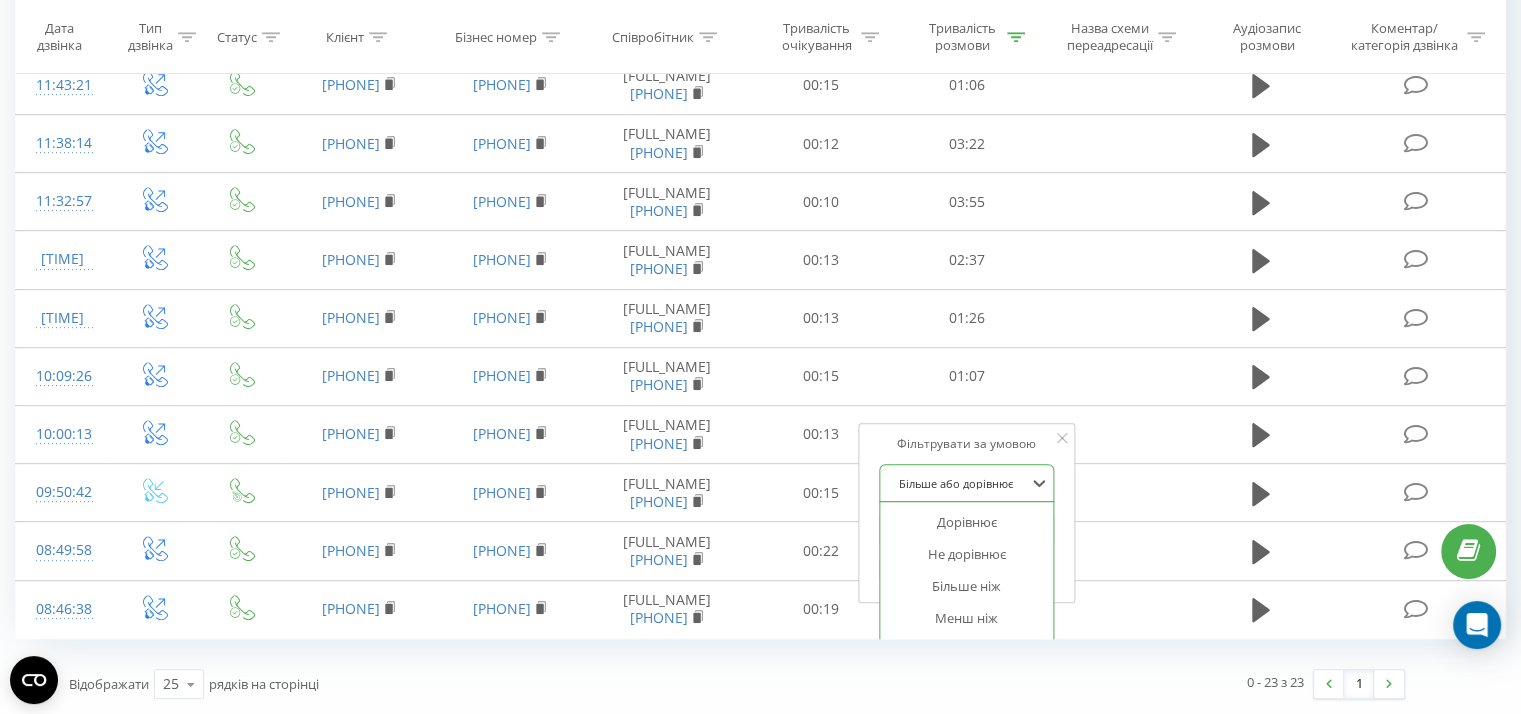 click on "Більше або дорівнює" at bounding box center [967, 682] 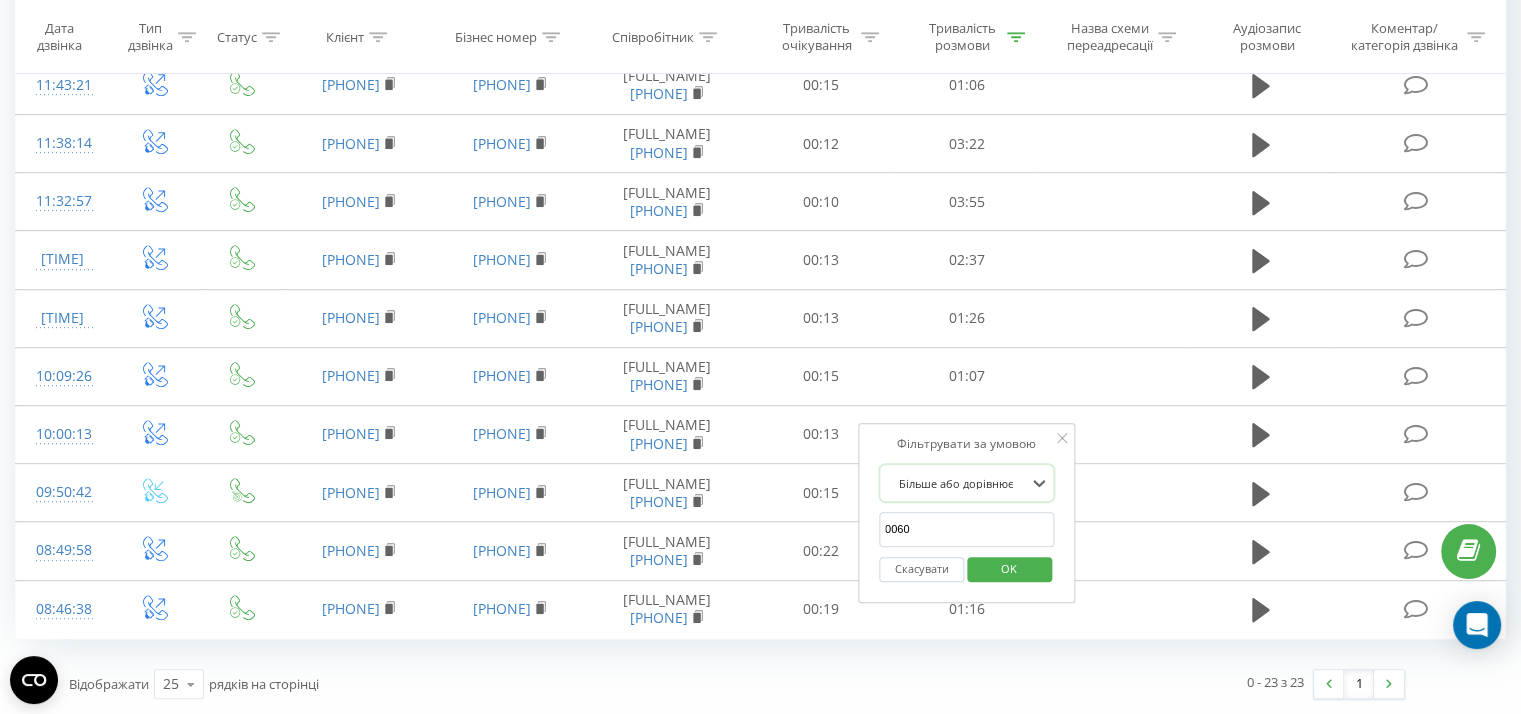 click on "0060" at bounding box center [967, 529] 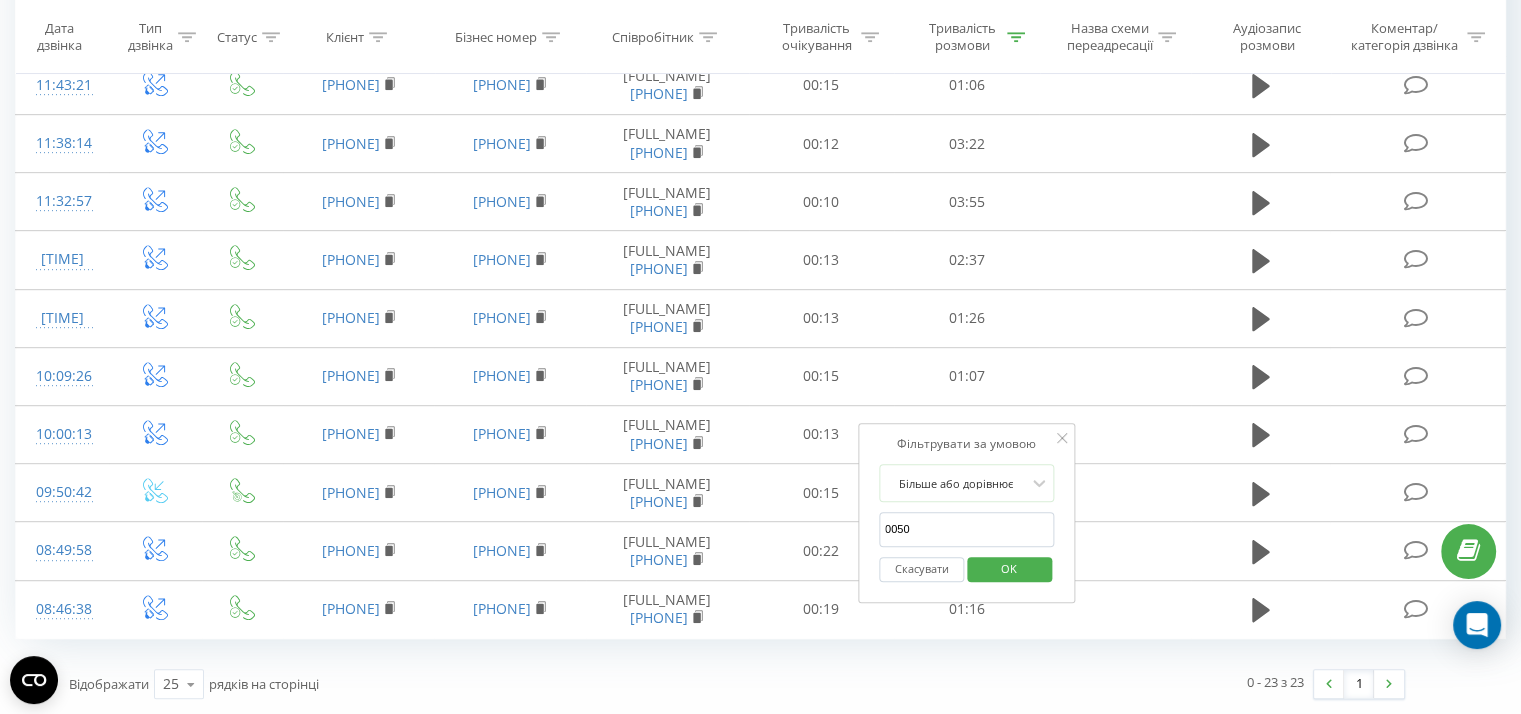 click on "OK" at bounding box center (1009, 568) 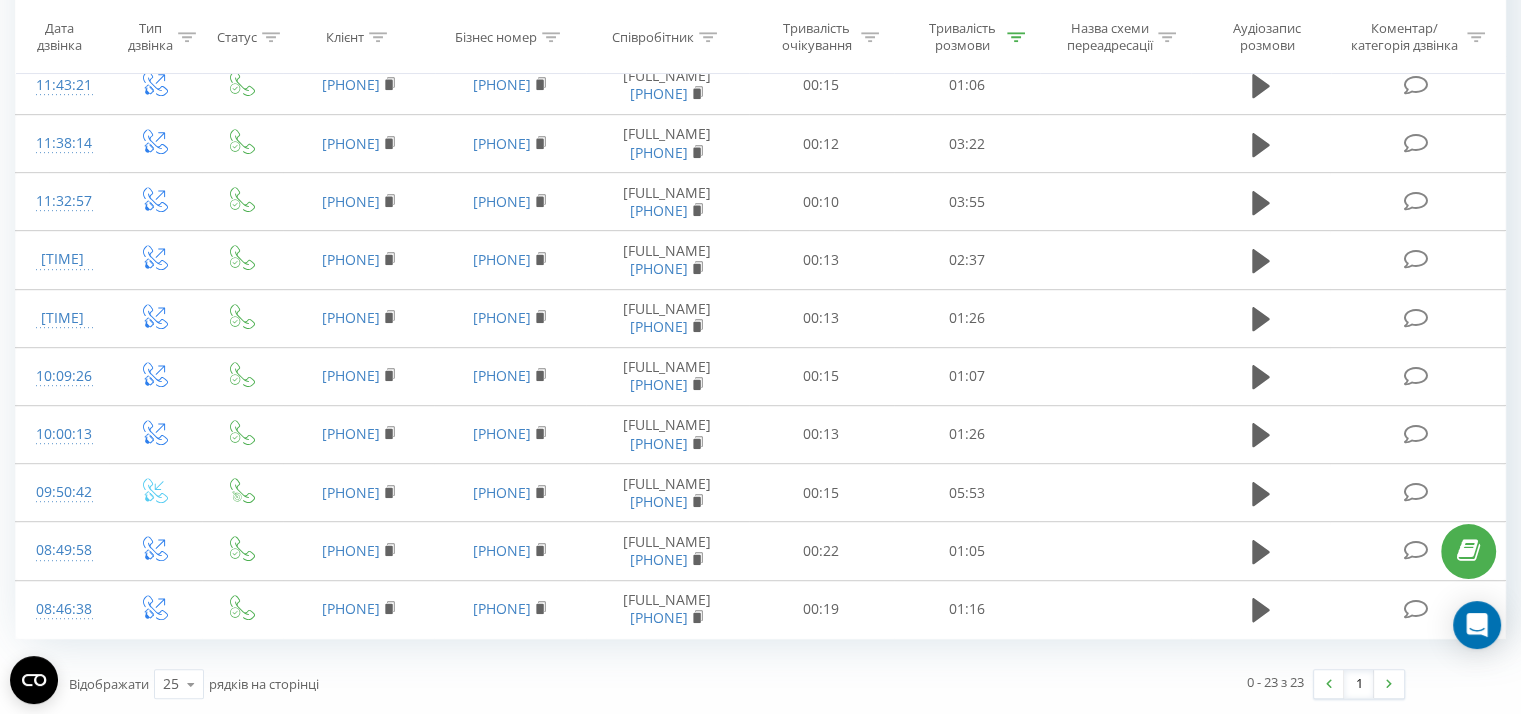 scroll, scrollTop: 1348, scrollLeft: 0, axis: vertical 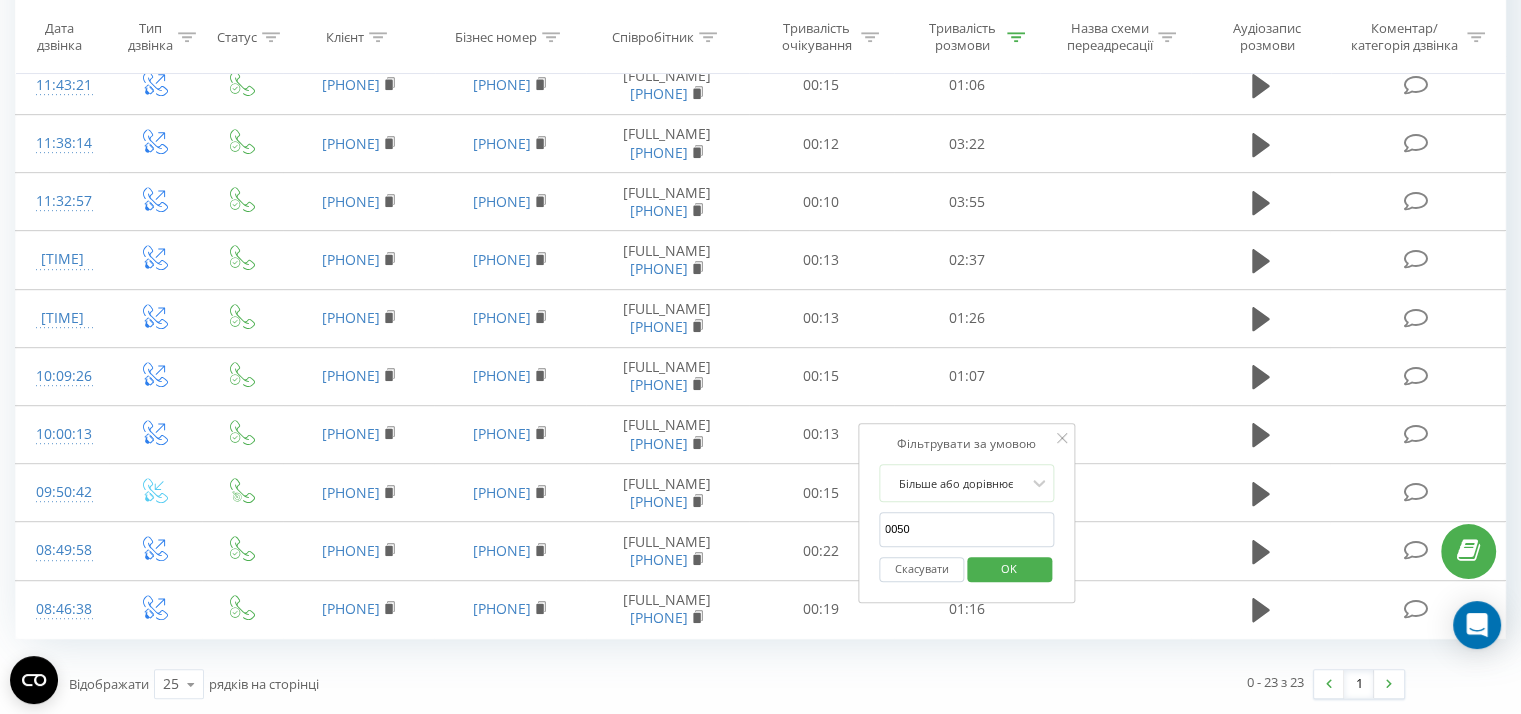 click on "0050" at bounding box center [967, 529] 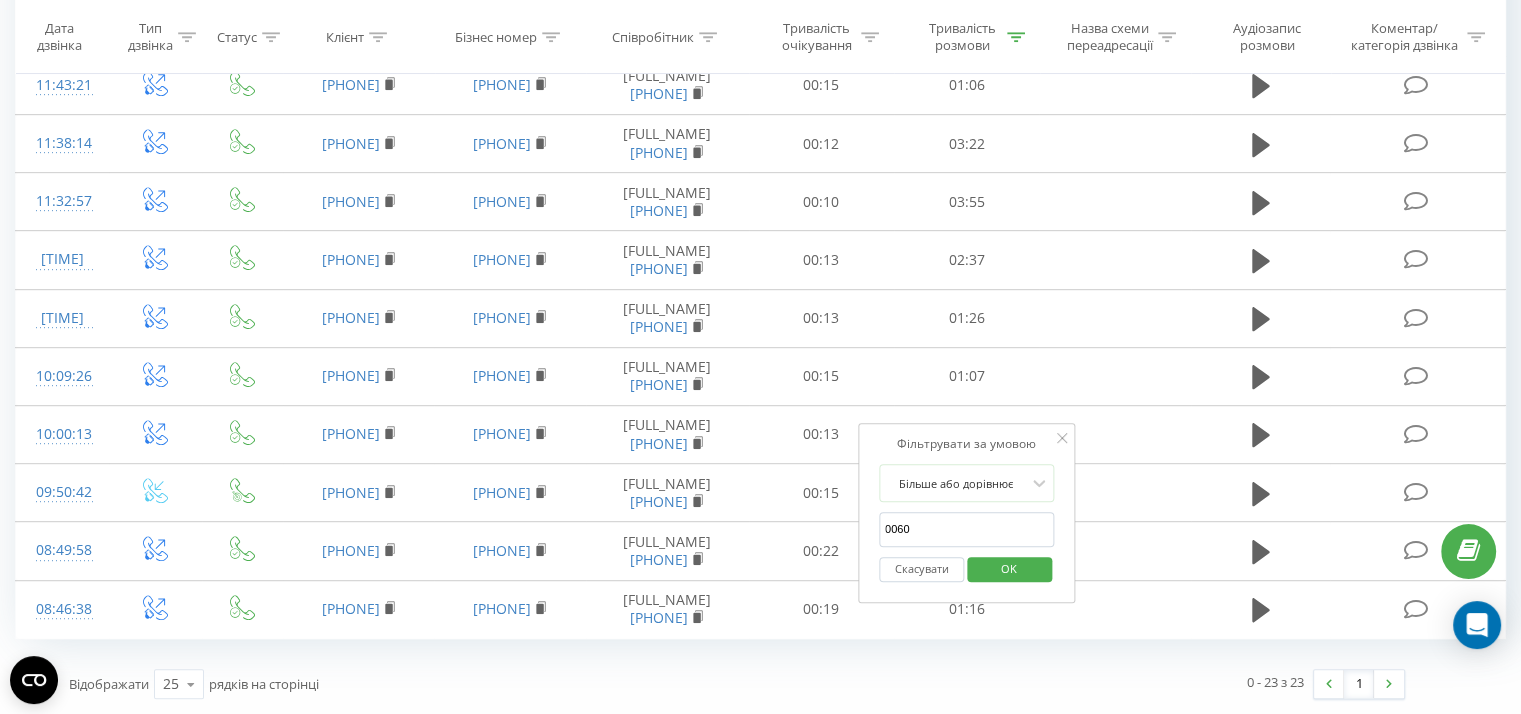 type on "0060" 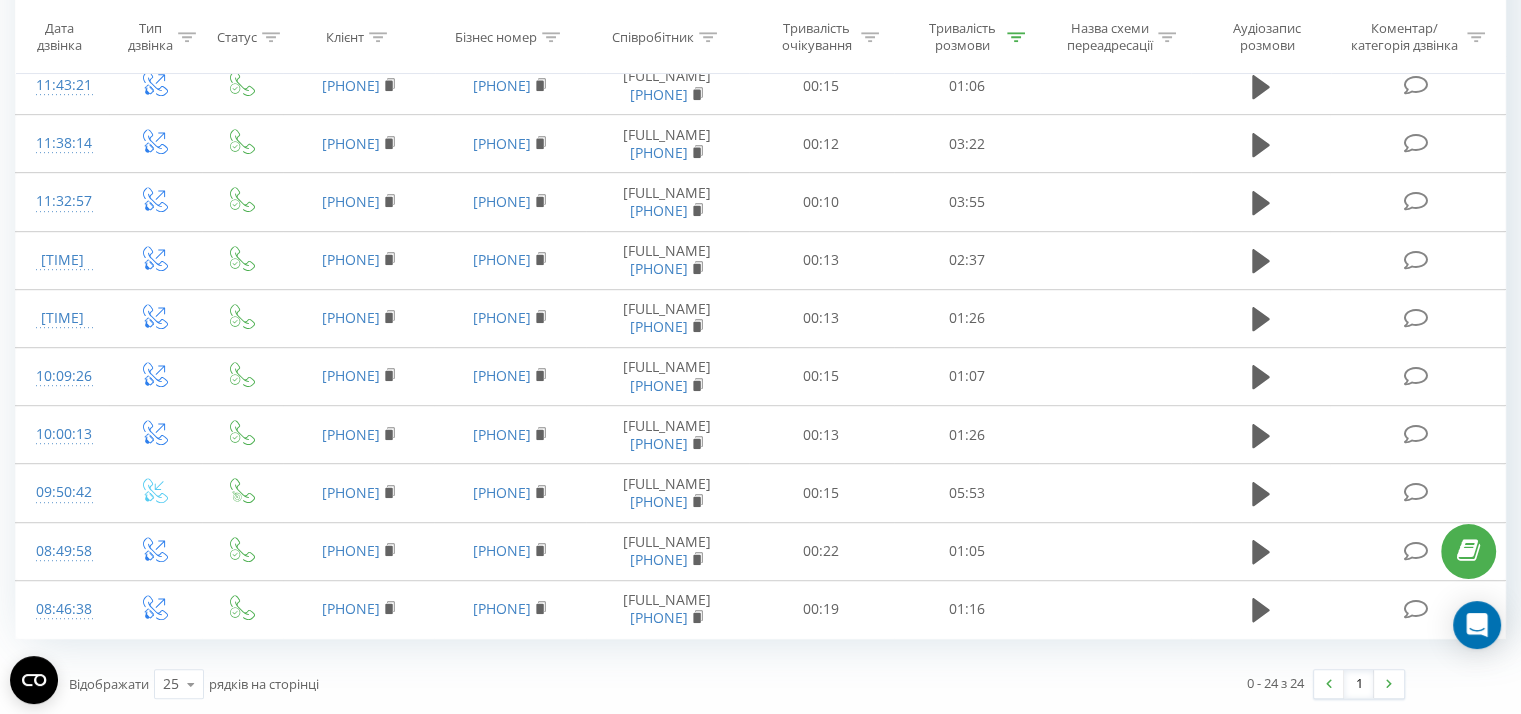 scroll, scrollTop: 1420, scrollLeft: 0, axis: vertical 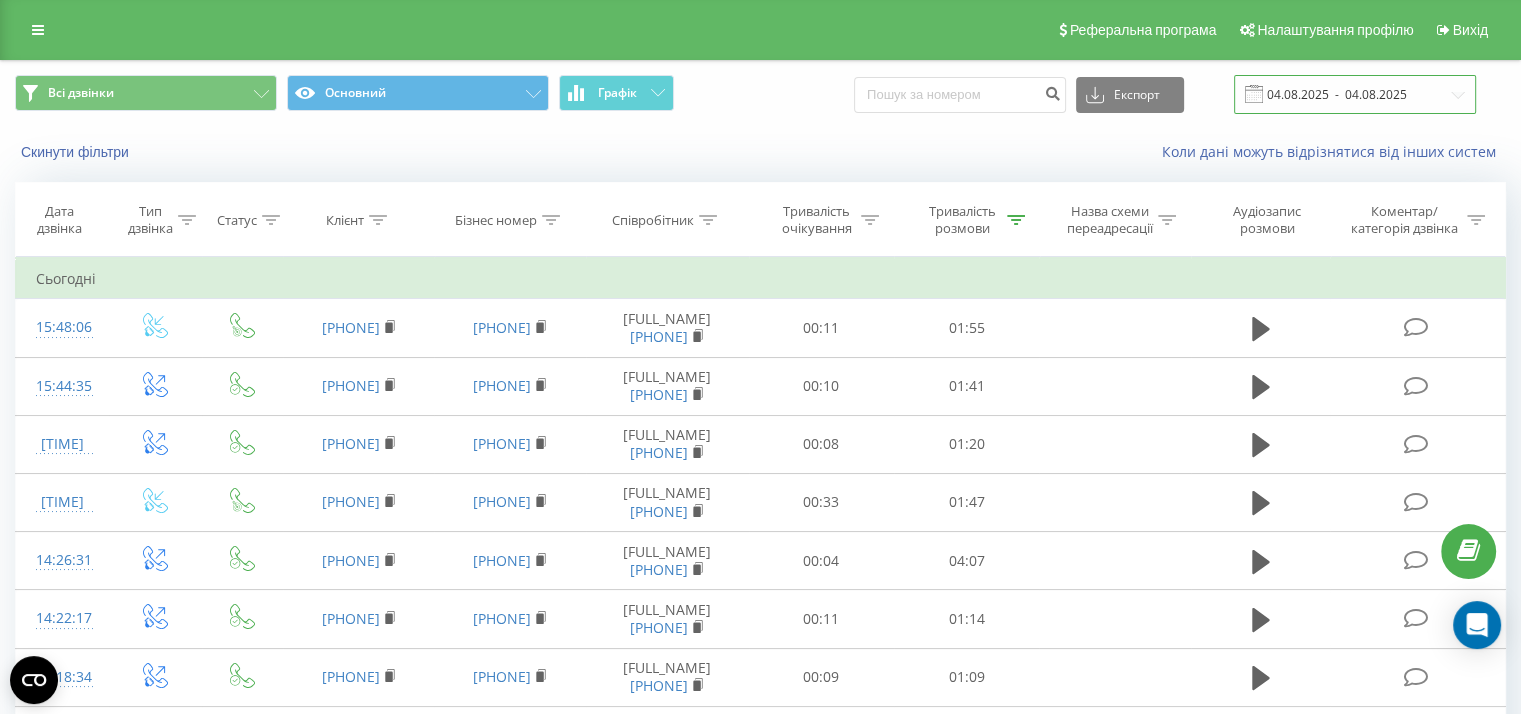 click on "04.08.2025  -  04.08.2025" at bounding box center (1355, 94) 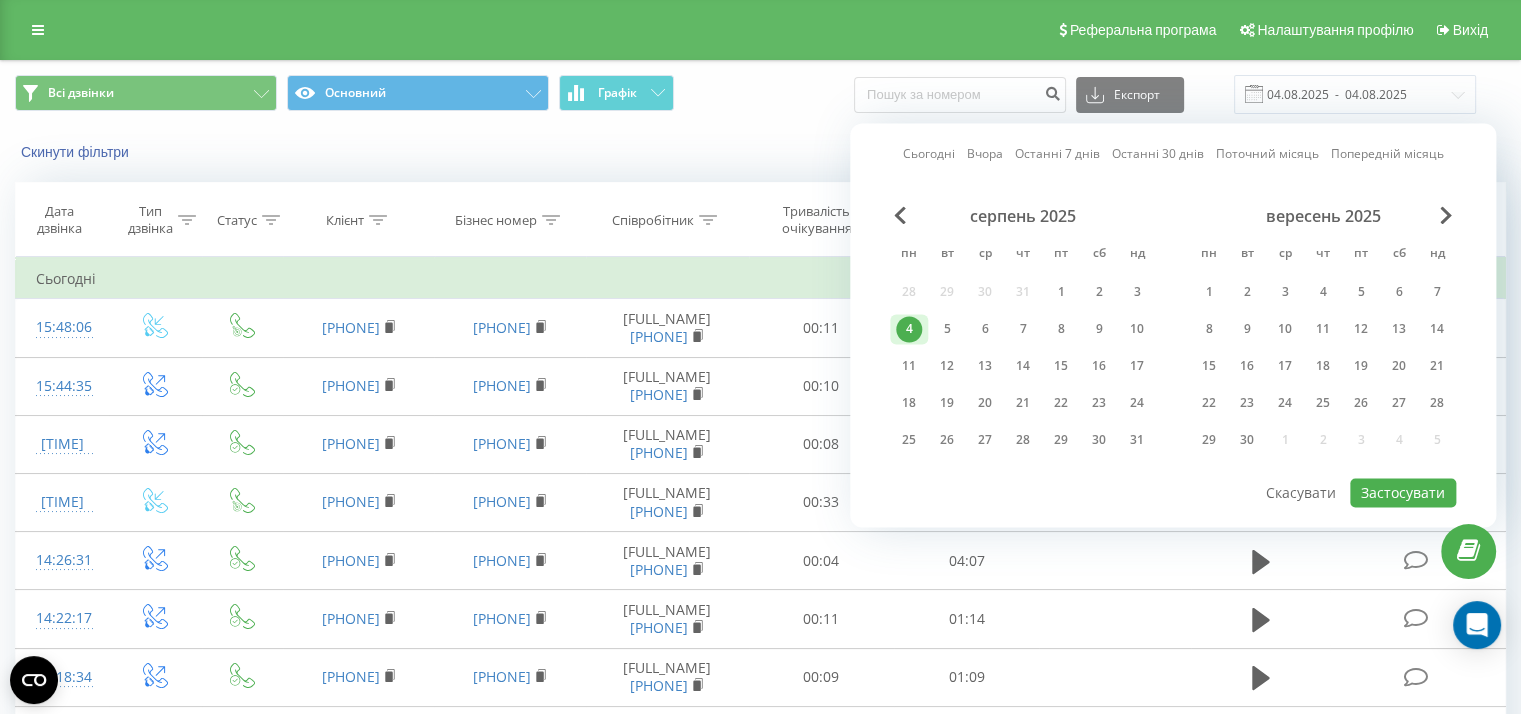 click on "Поточний місяць" at bounding box center (1267, 154) 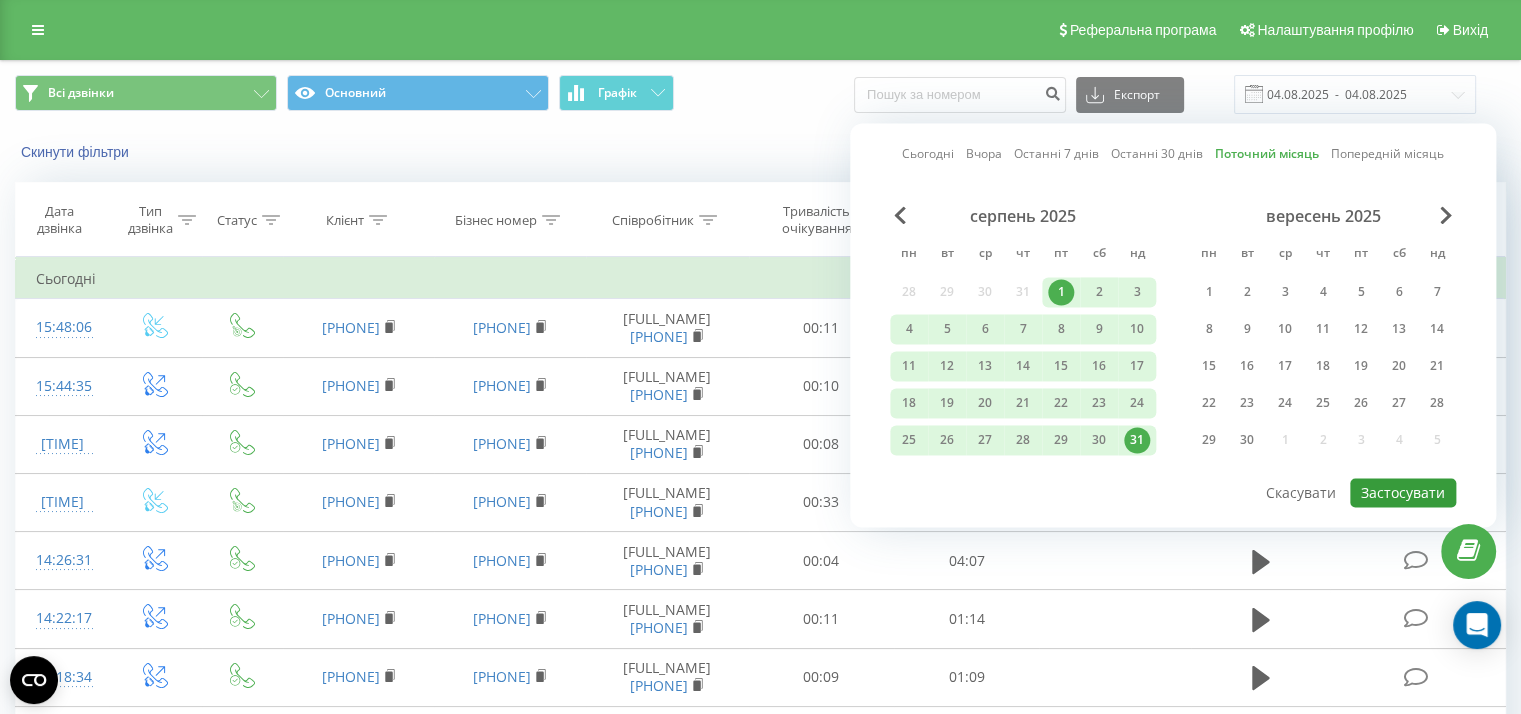 click on "Застосувати" at bounding box center [1403, 492] 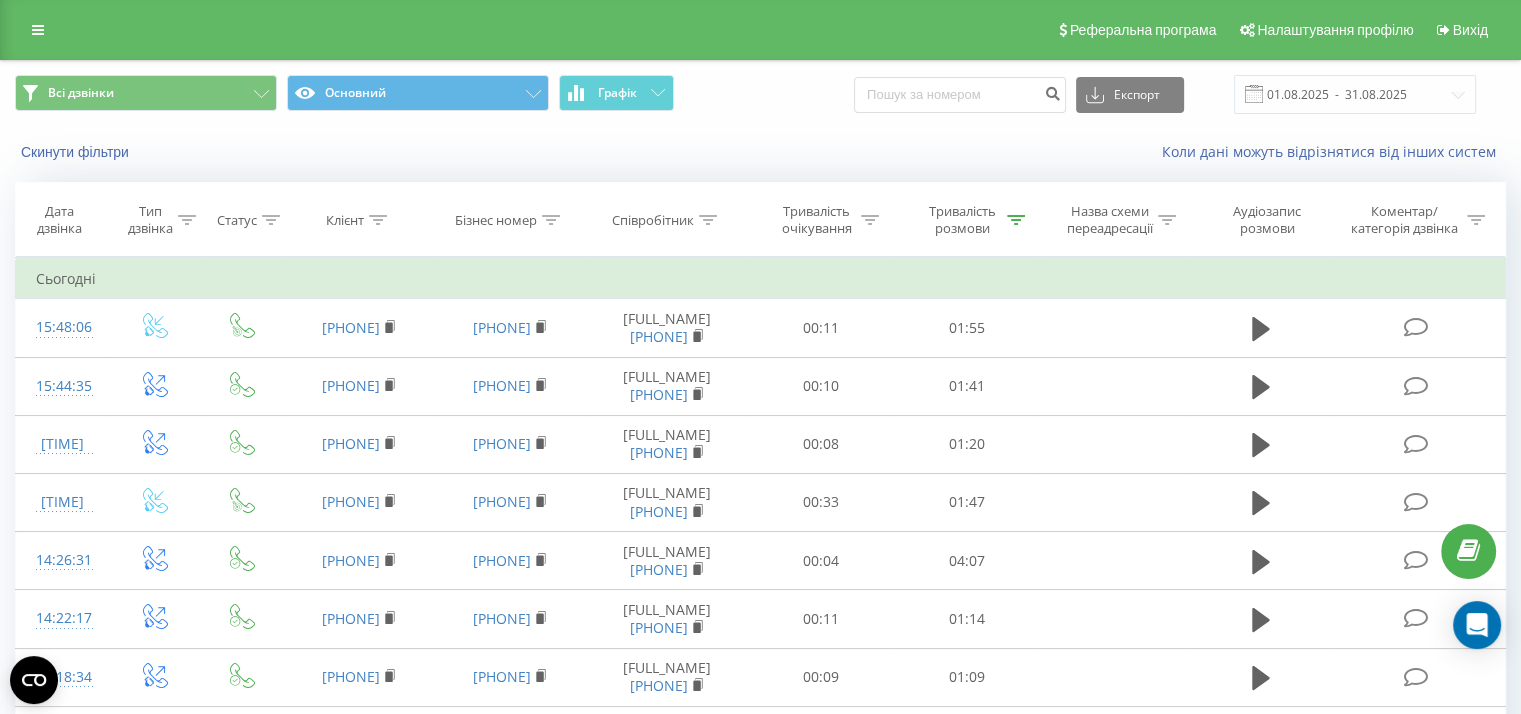 click 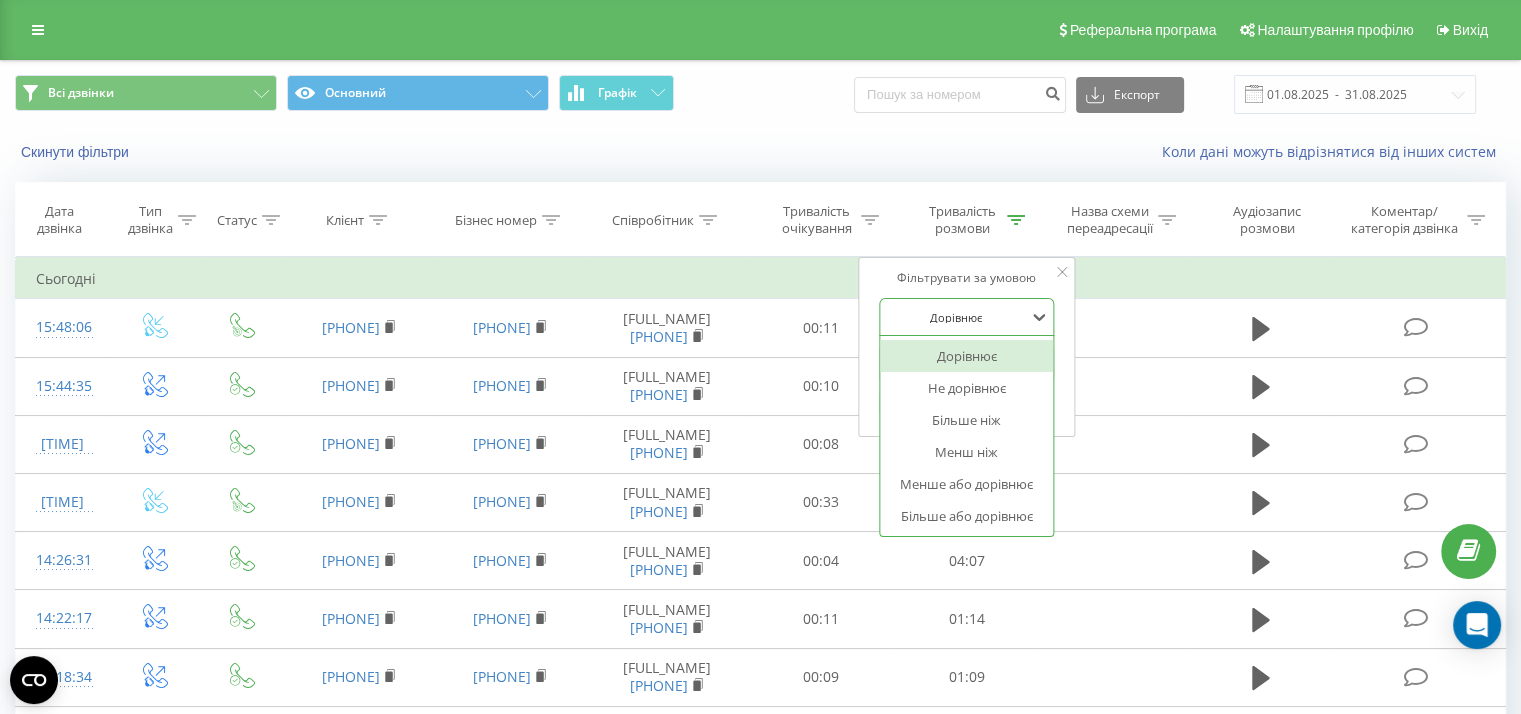click at bounding box center (956, 317) 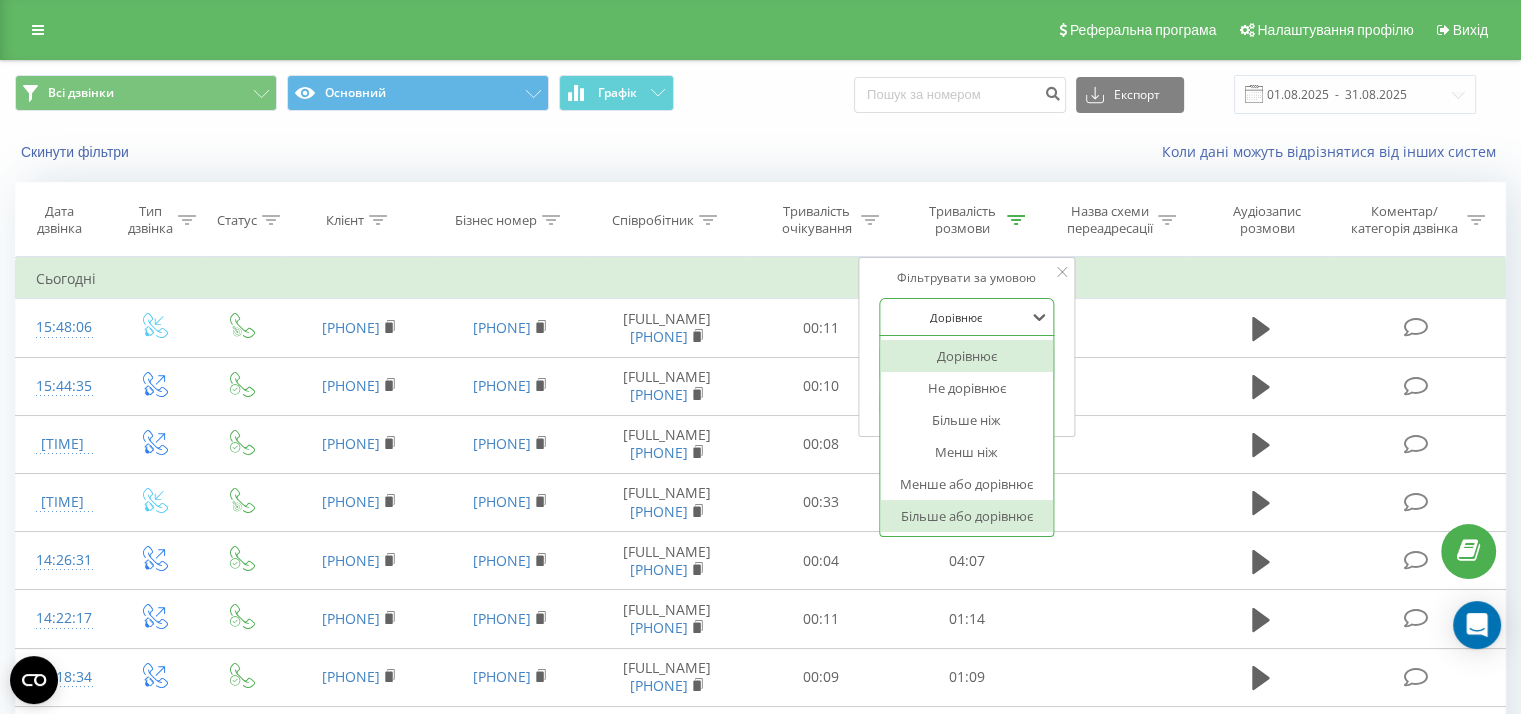 click on "Більше або дорівнює" at bounding box center (967, 516) 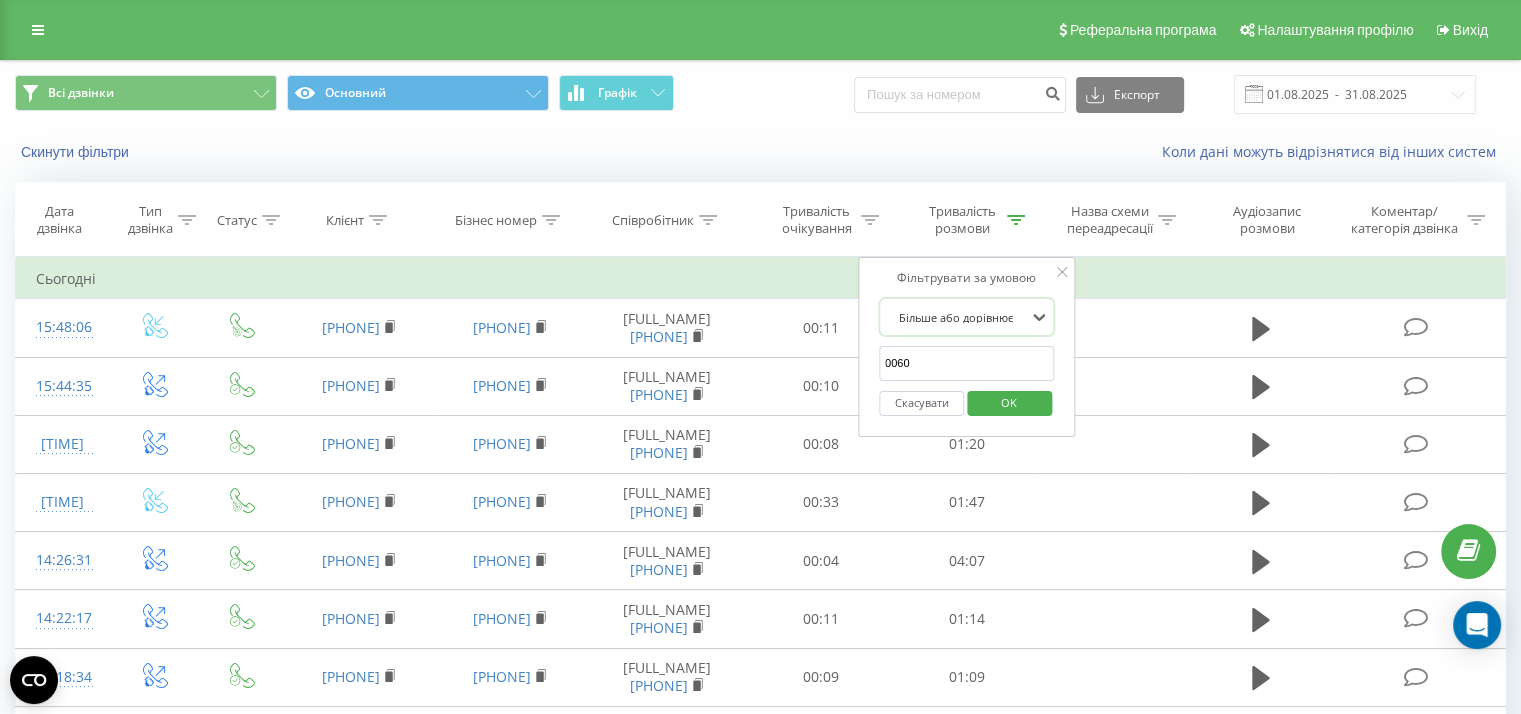 click on "OK" at bounding box center (1009, 402) 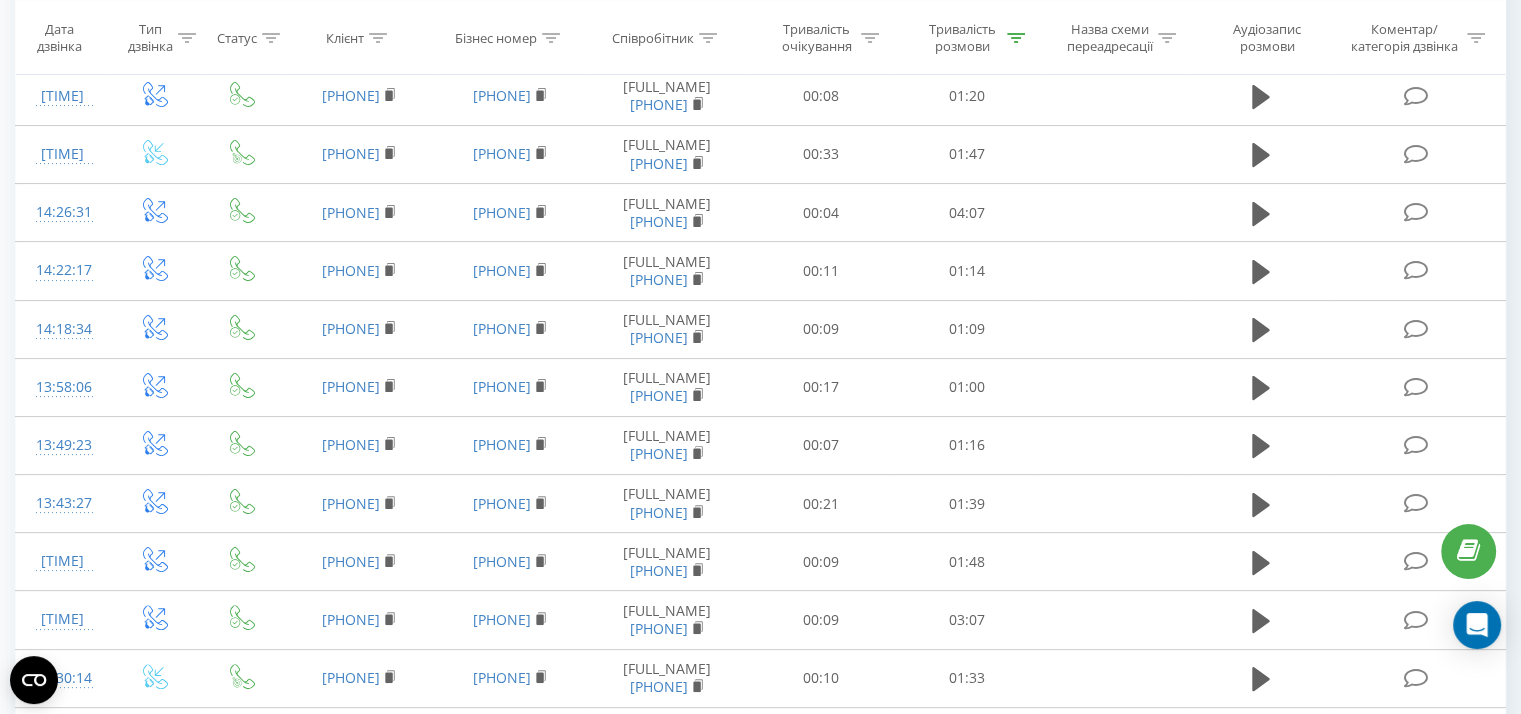 scroll, scrollTop: 1534, scrollLeft: 0, axis: vertical 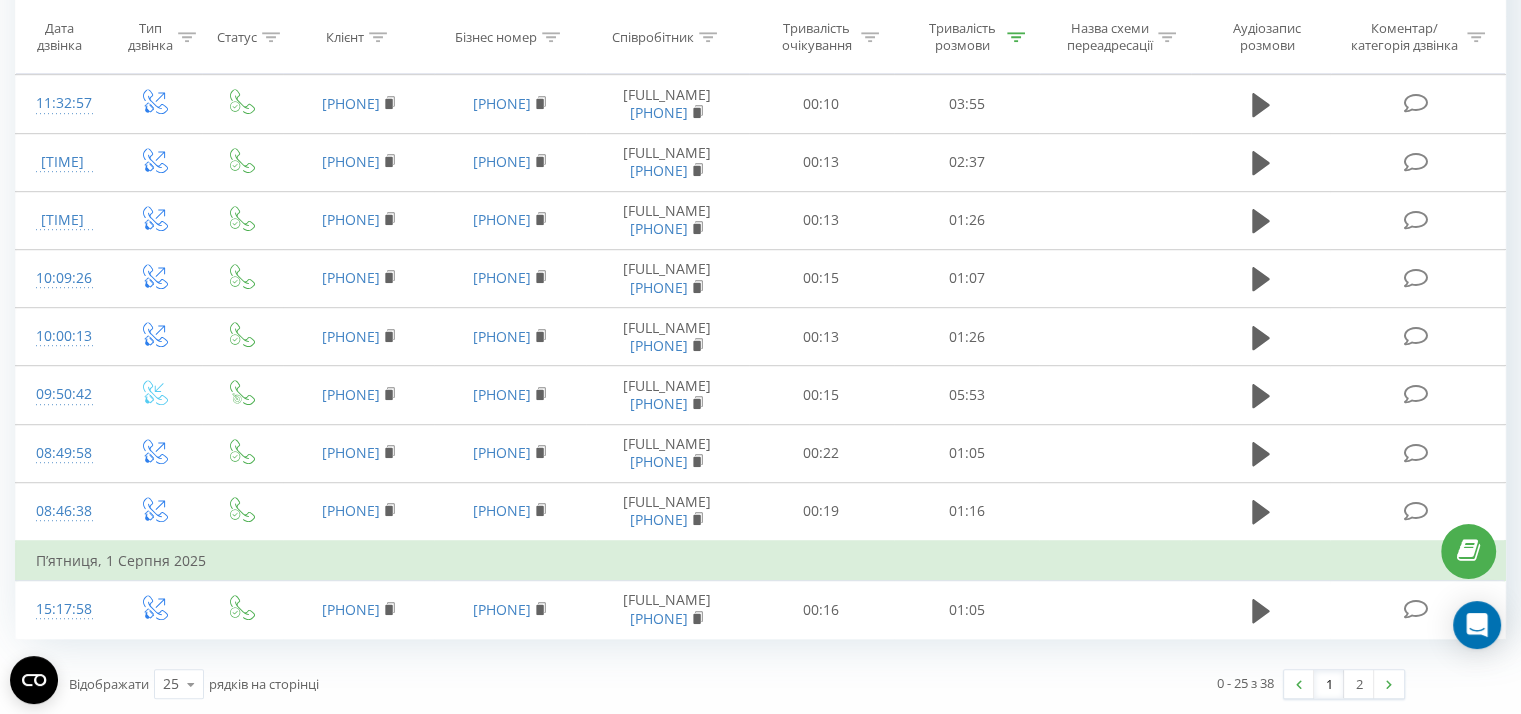 click 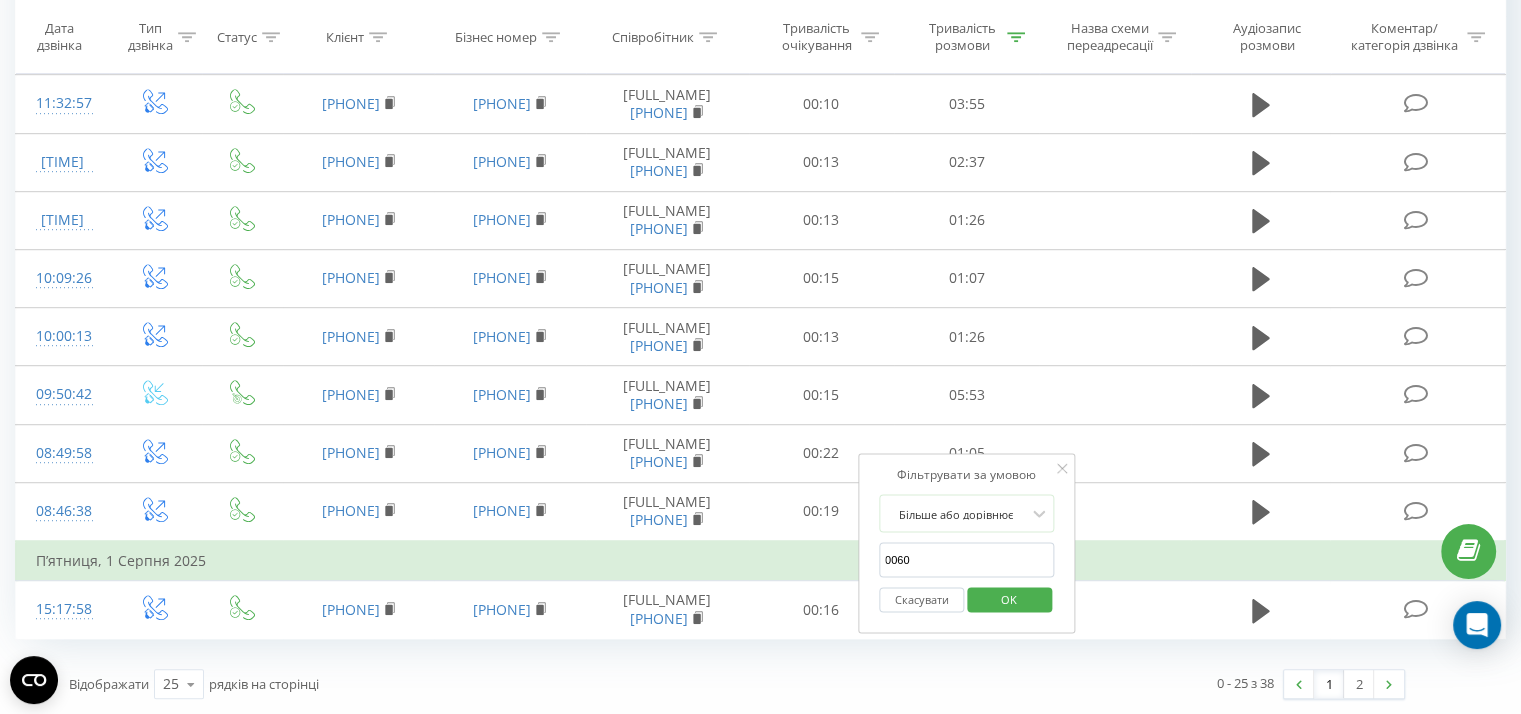 click on "OK" at bounding box center (1009, 598) 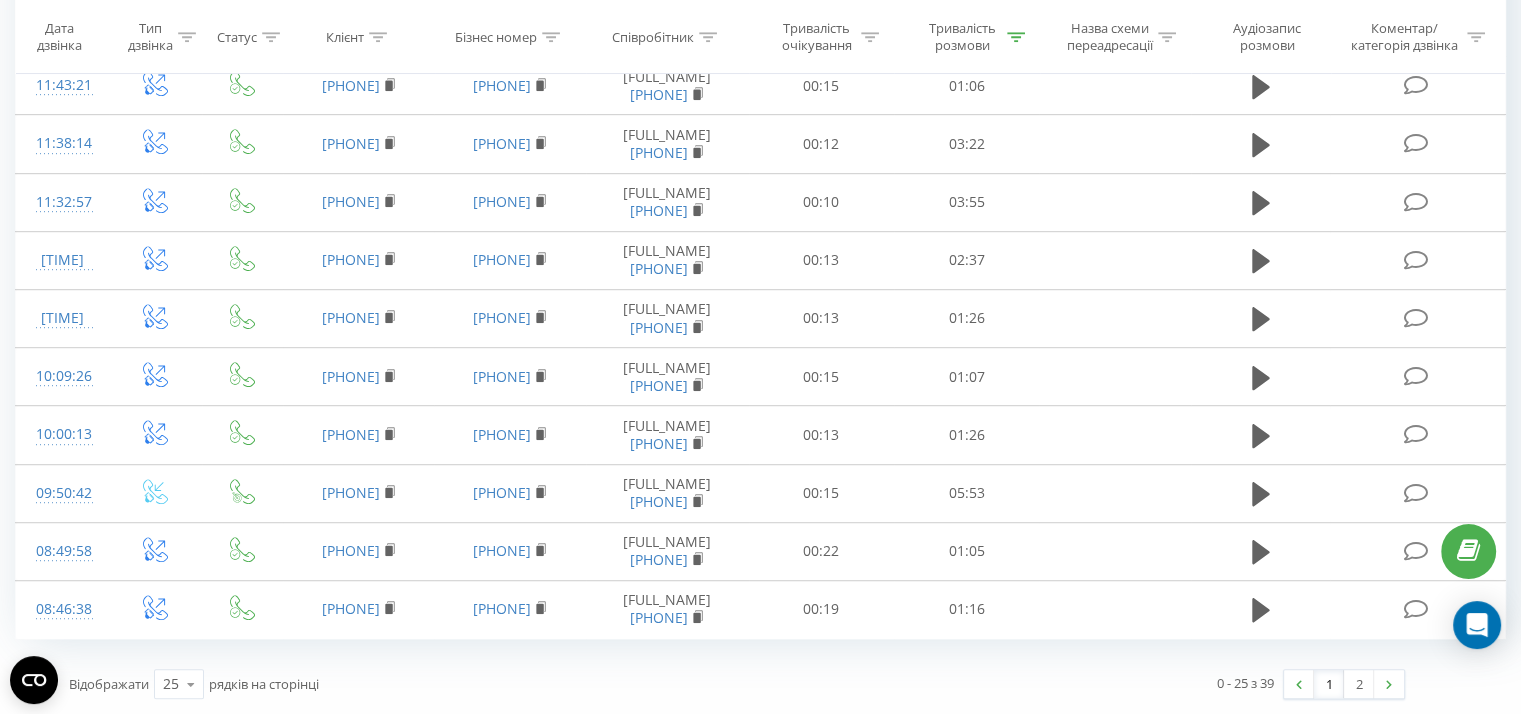 scroll, scrollTop: 1494, scrollLeft: 0, axis: vertical 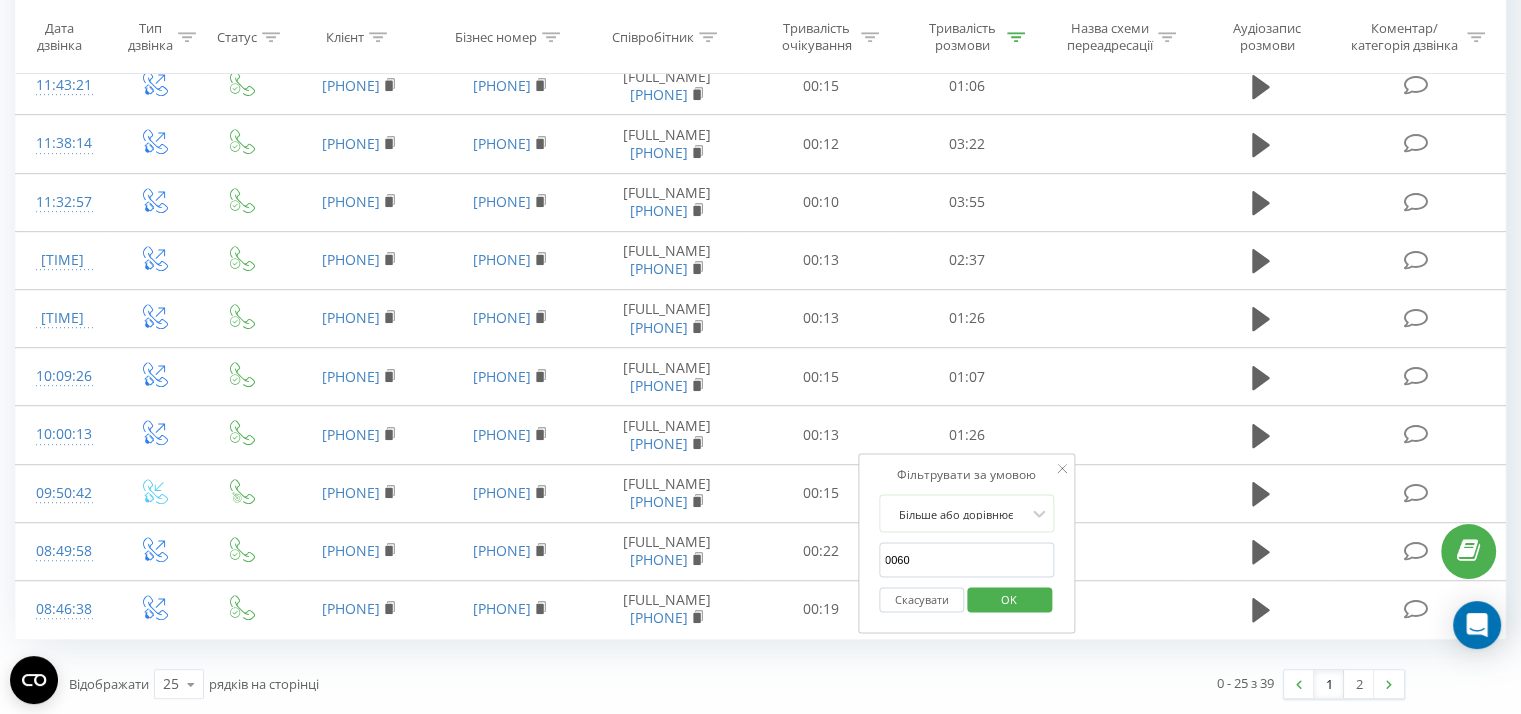 drag, startPoint x: 988, startPoint y: 216, endPoint x: 1005, endPoint y: 222, distance: 18.027756 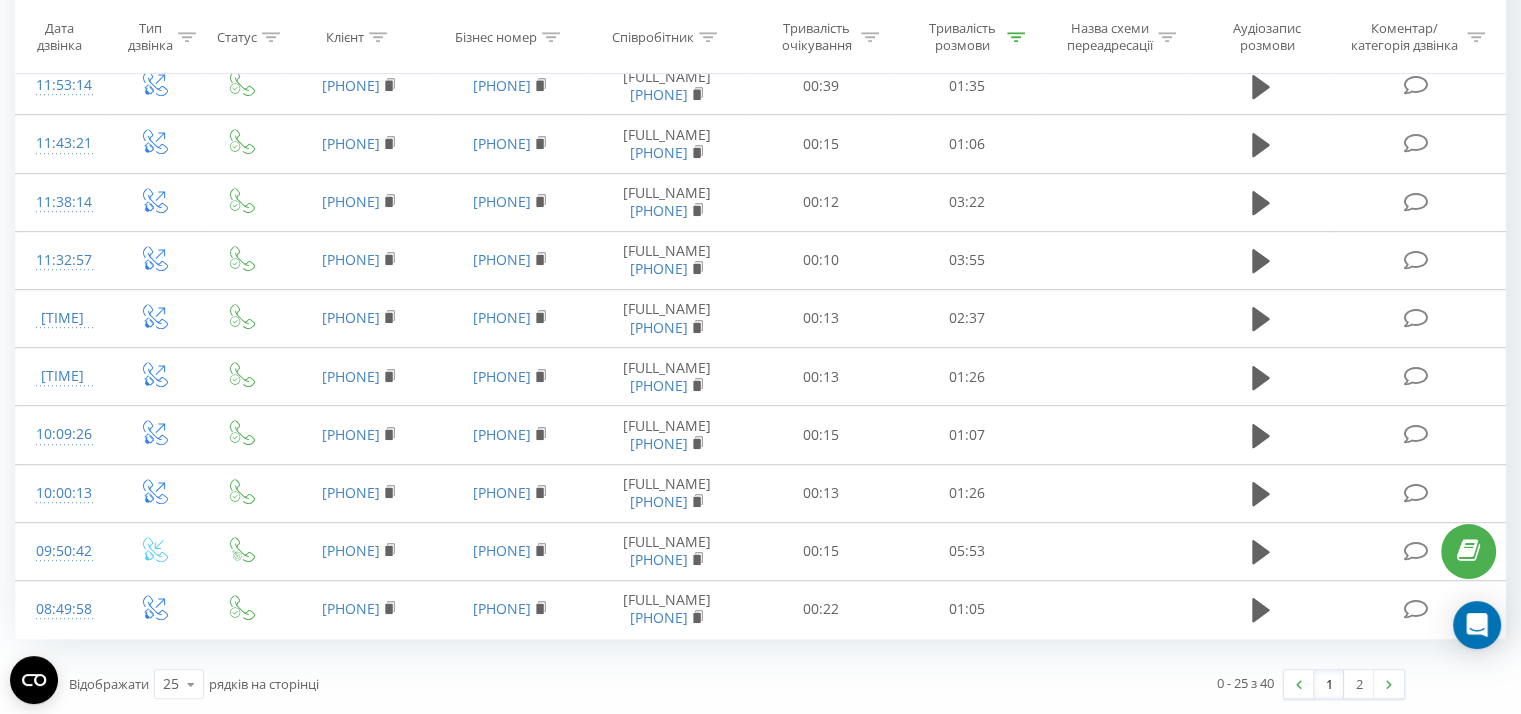 click 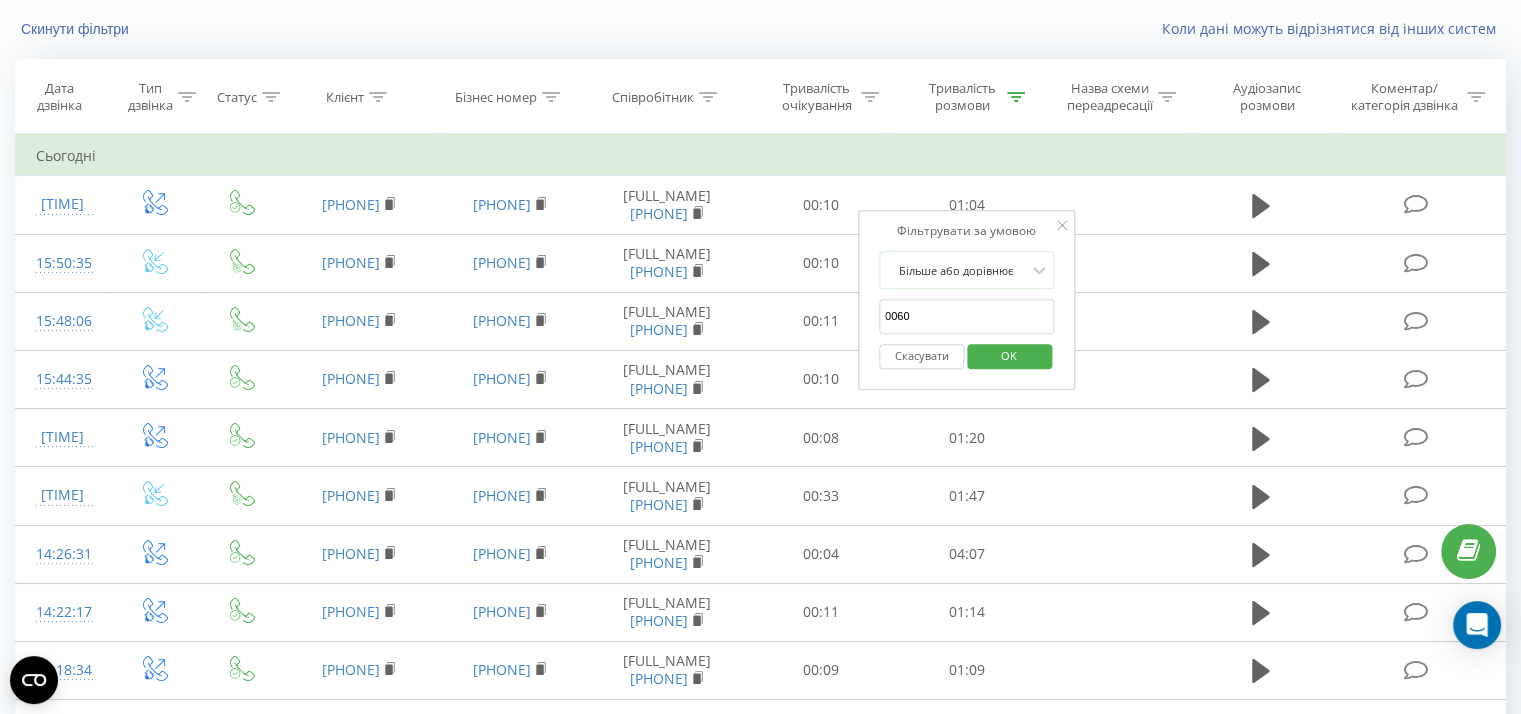 scroll, scrollTop: 0, scrollLeft: 0, axis: both 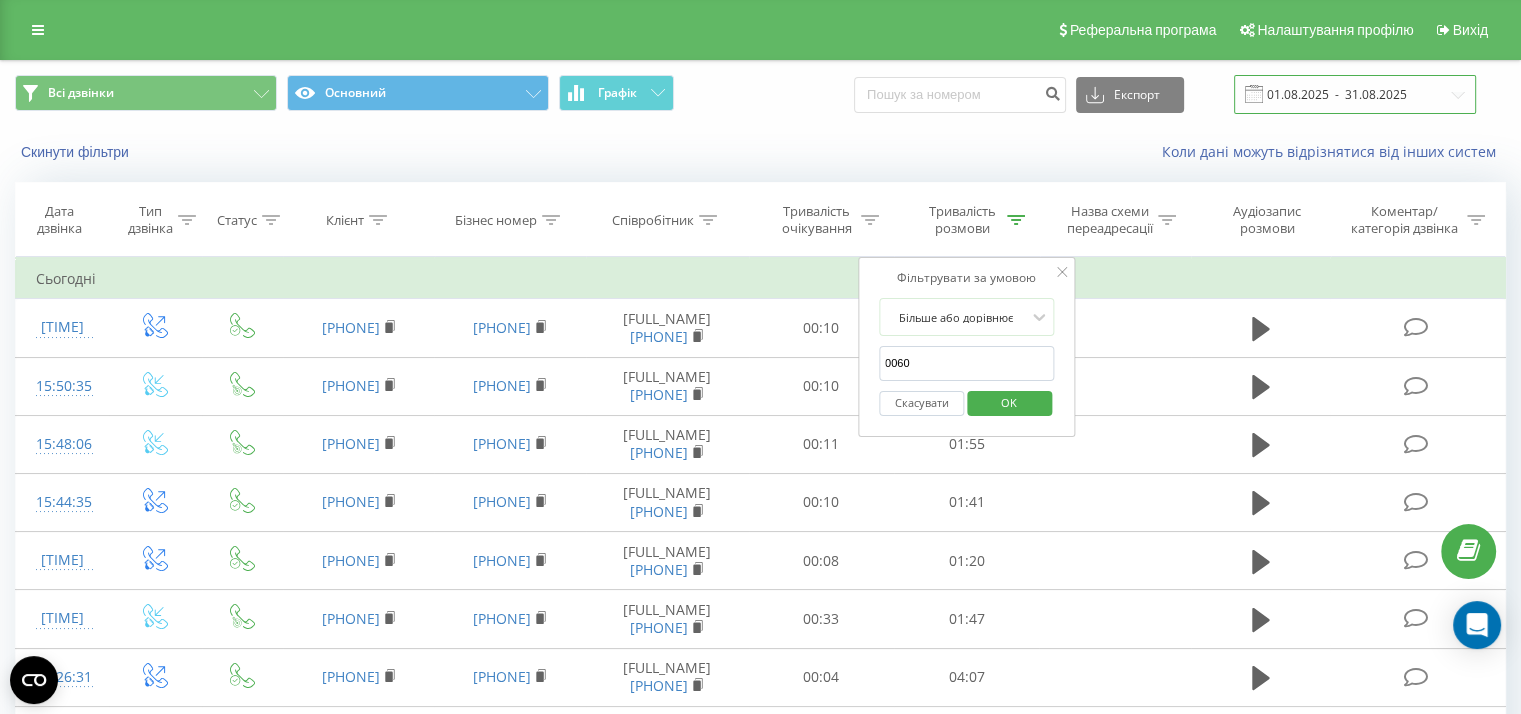 click on "01.08.2025  -  31.08.2025" at bounding box center [1355, 94] 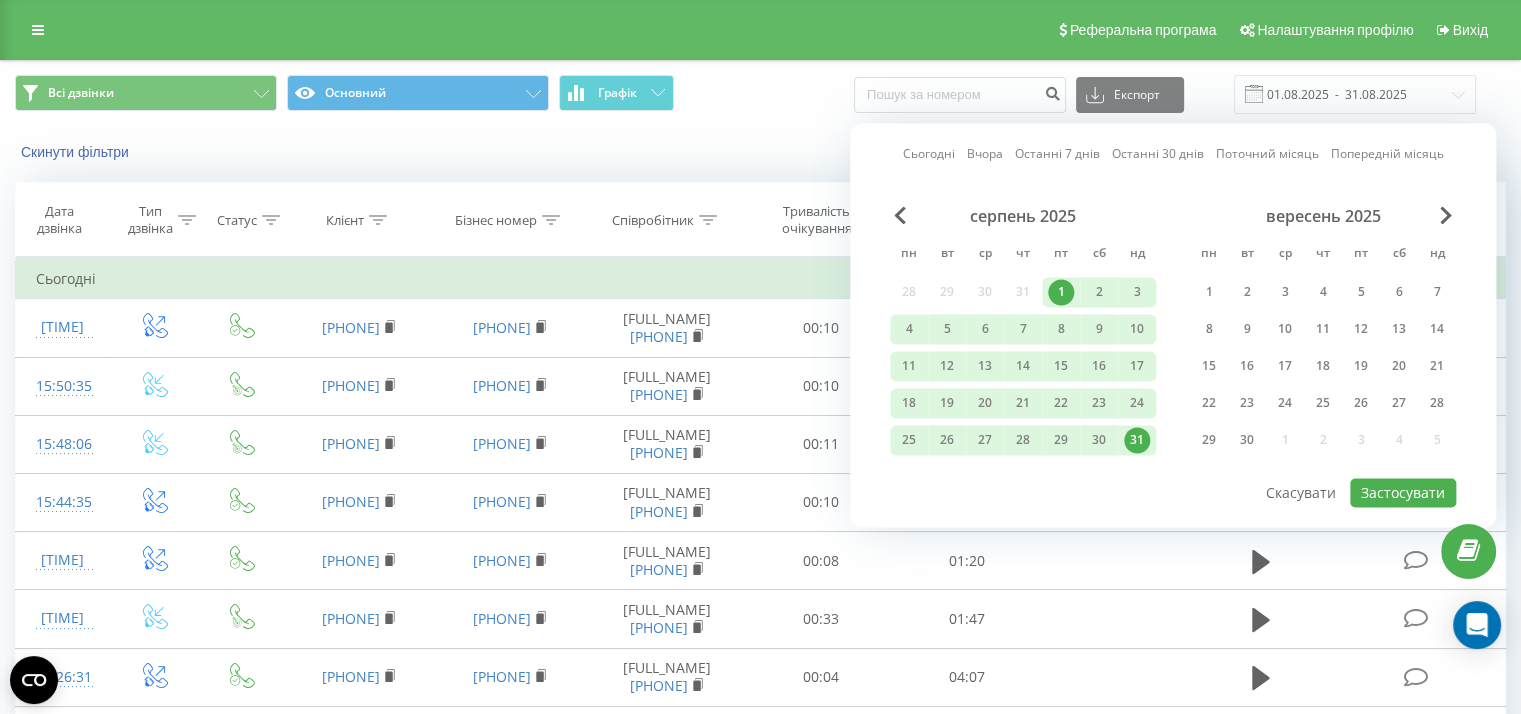 click on "Сьогодні" at bounding box center (929, 154) 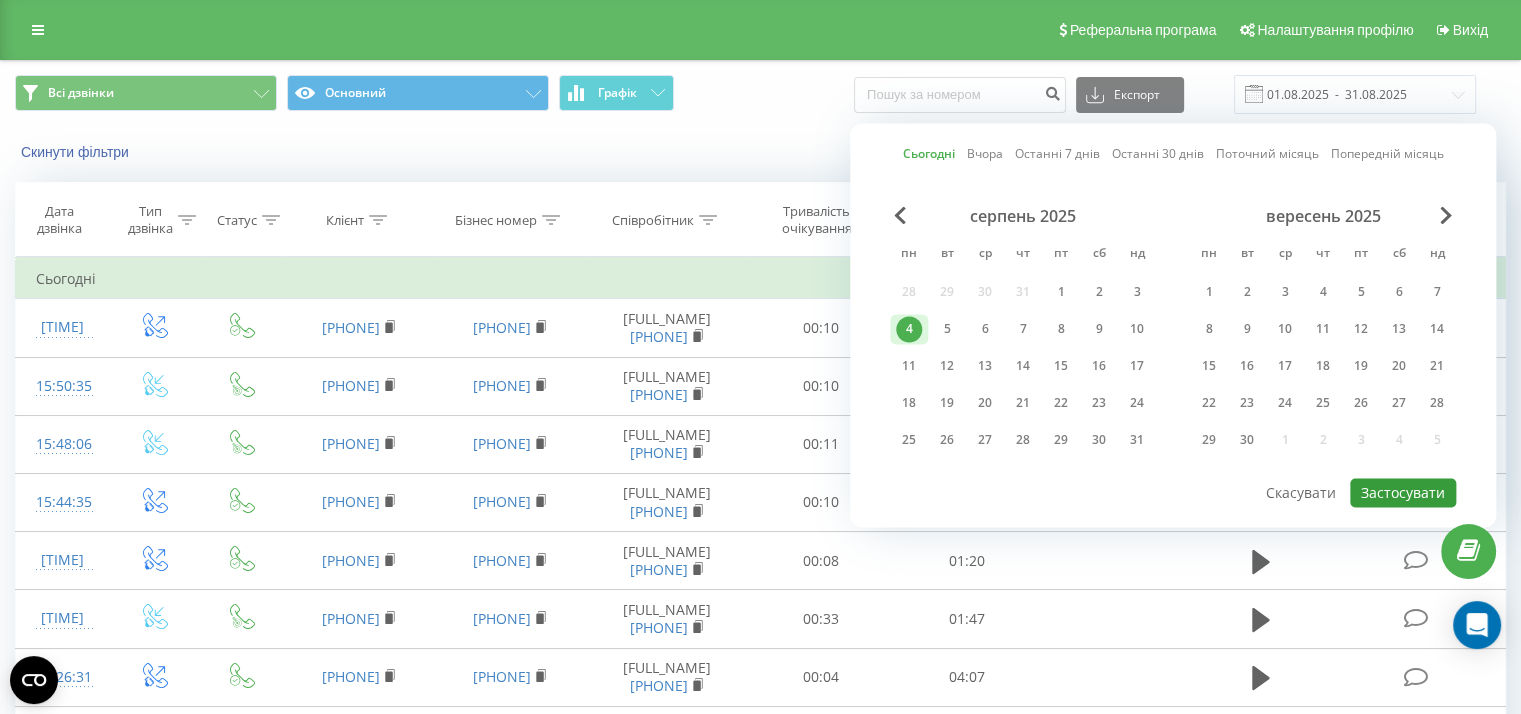 click on "Застосувати" at bounding box center [1403, 492] 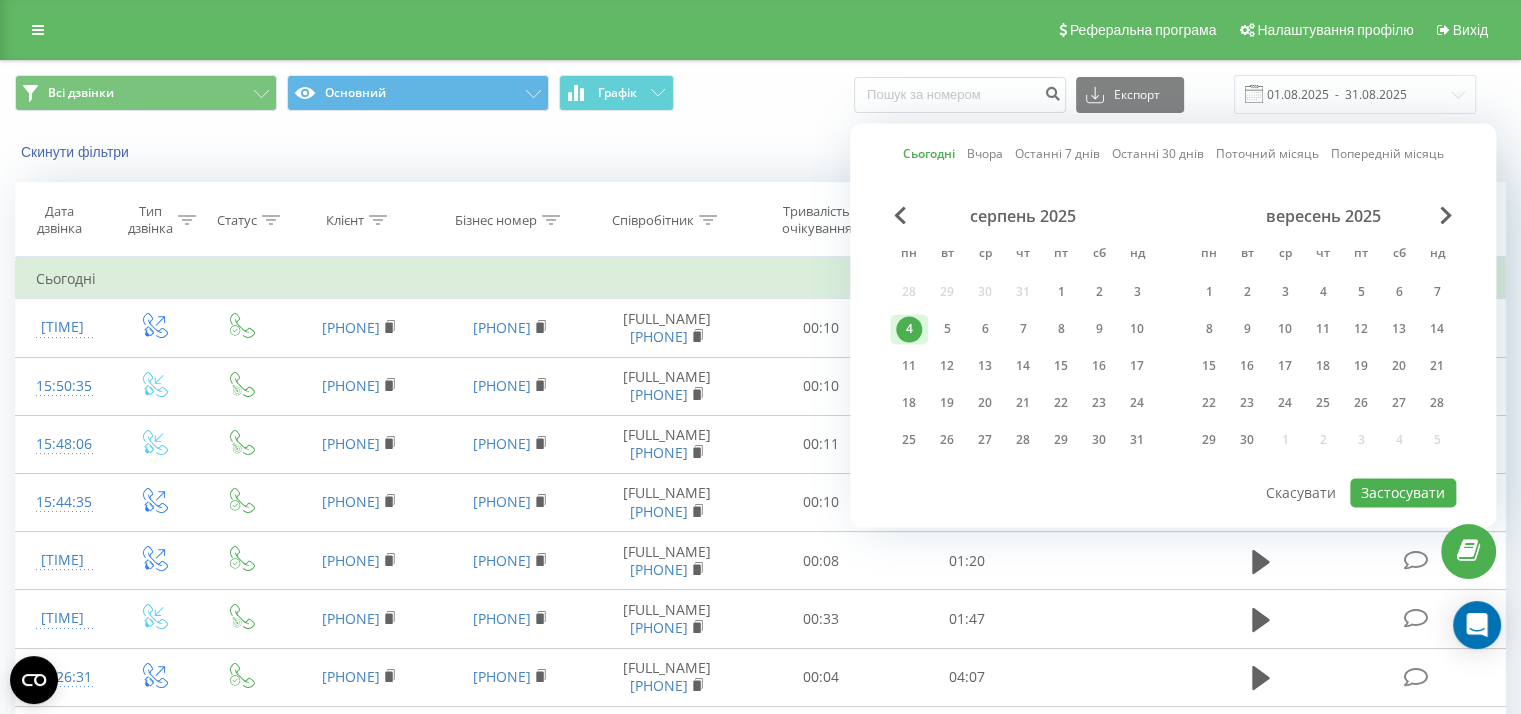 type on "04.08.2025  -  04.08.2025" 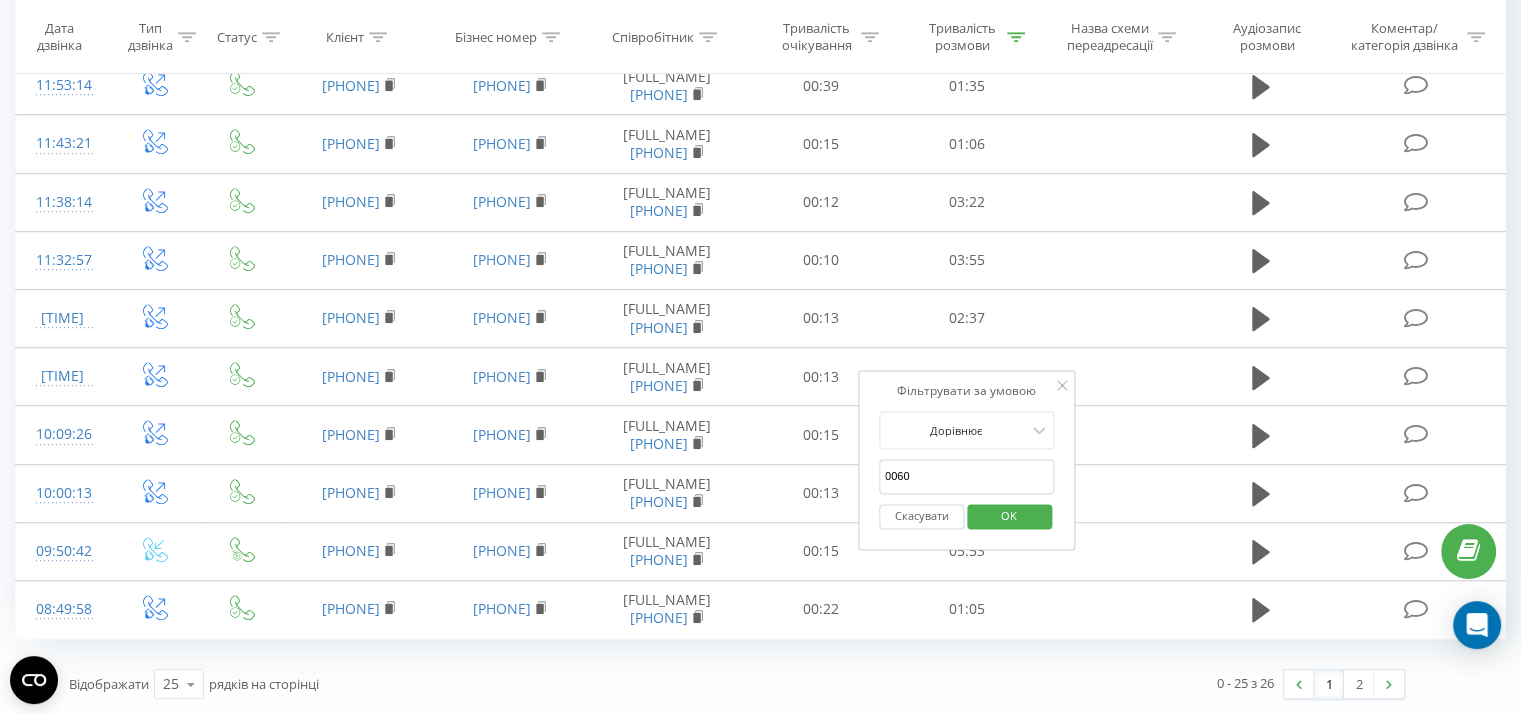 scroll, scrollTop: 1494, scrollLeft: 0, axis: vertical 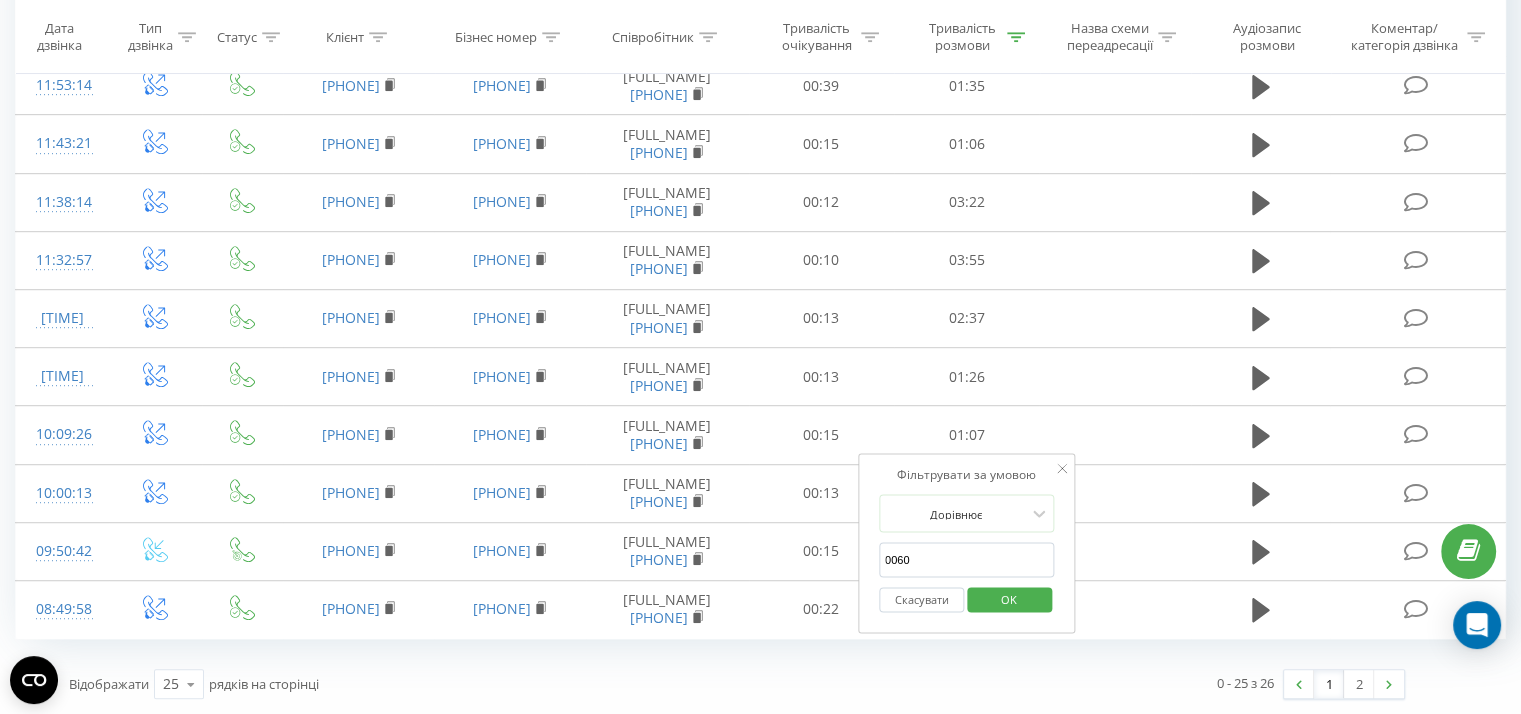 click on "OK" at bounding box center [1009, 598] 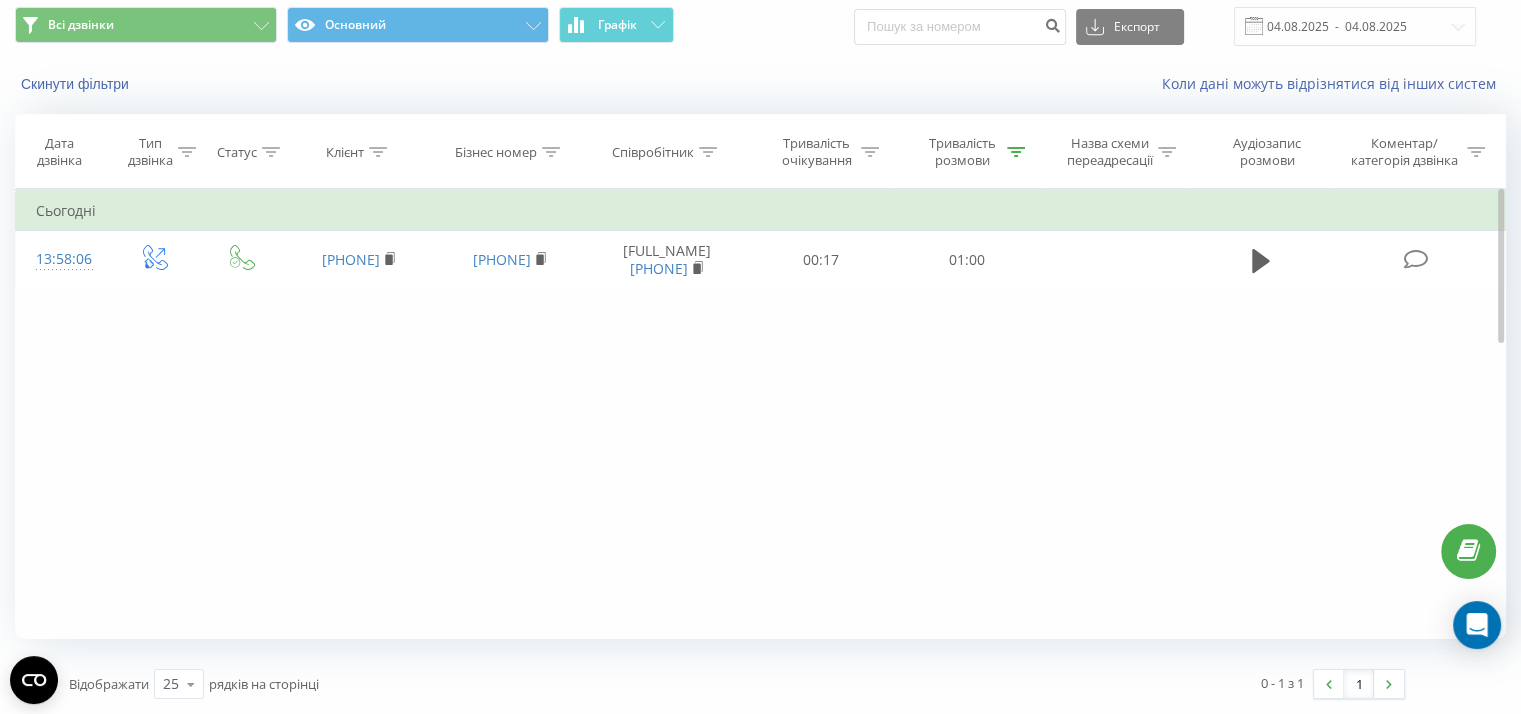 scroll, scrollTop: 68, scrollLeft: 0, axis: vertical 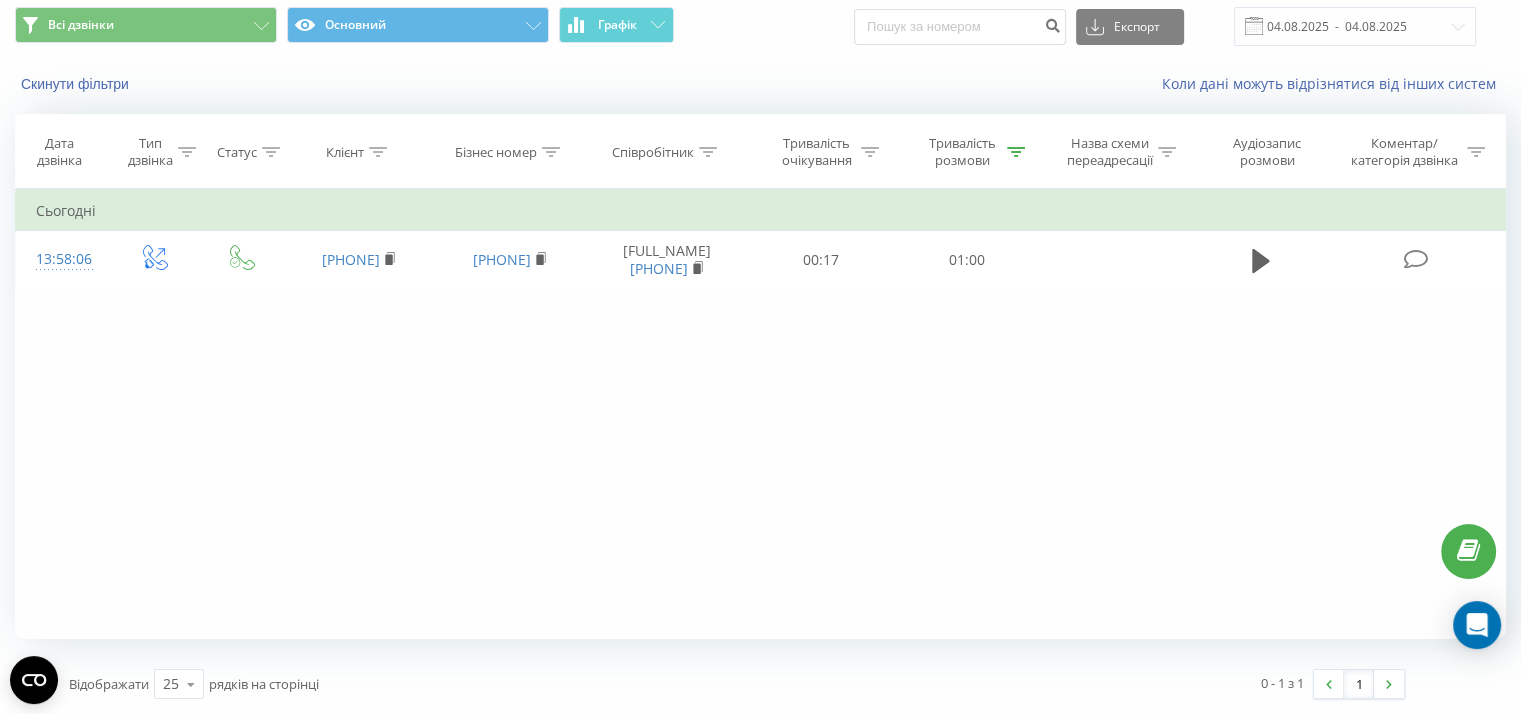 click 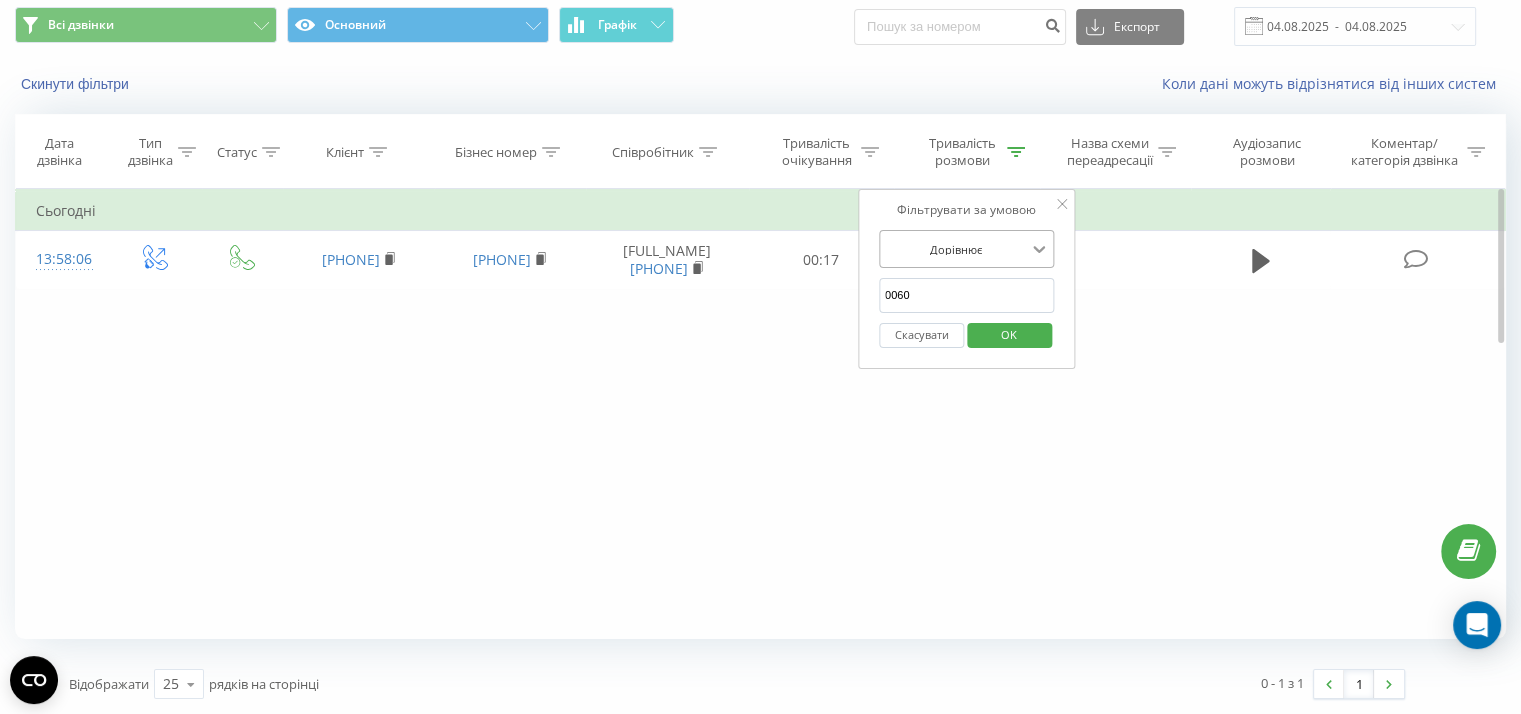 click 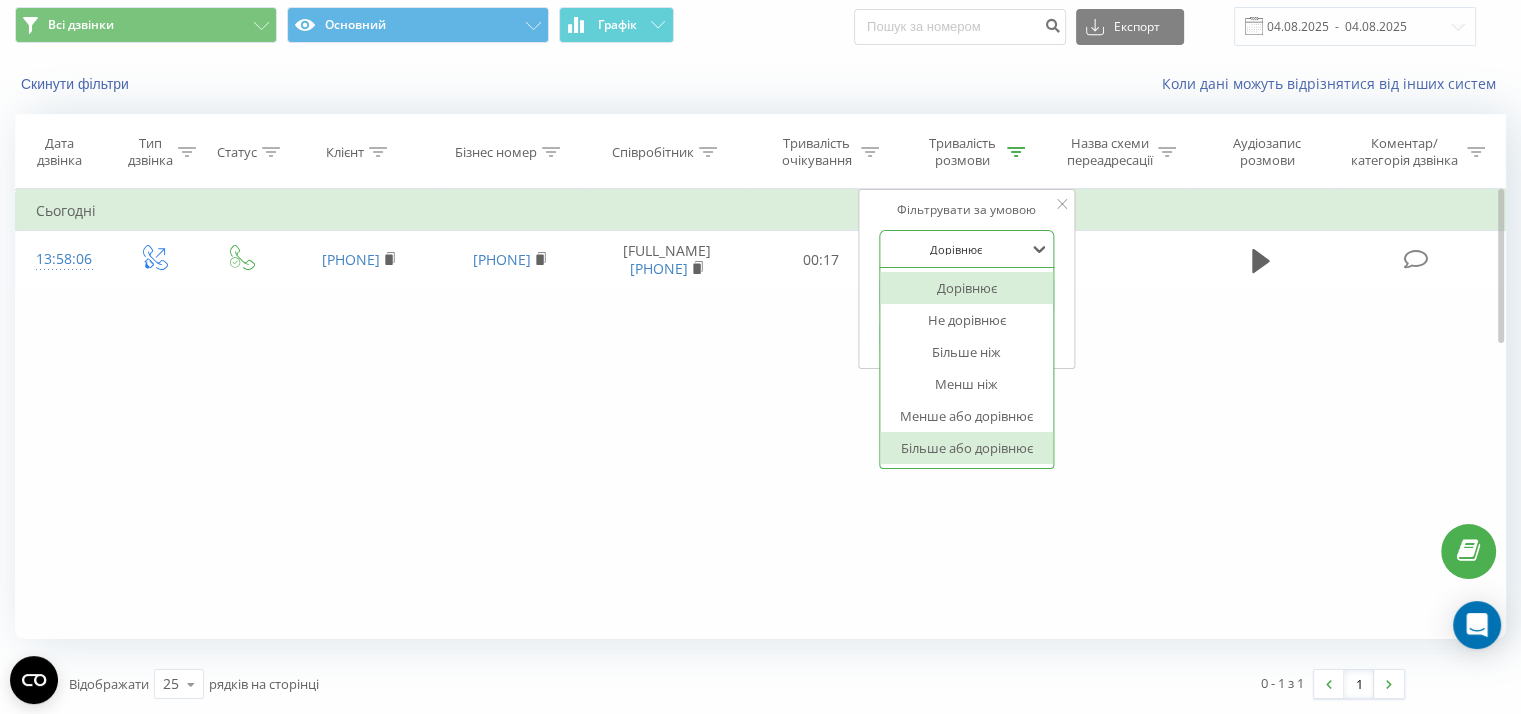 click on "Більше або дорівнює" at bounding box center [967, 448] 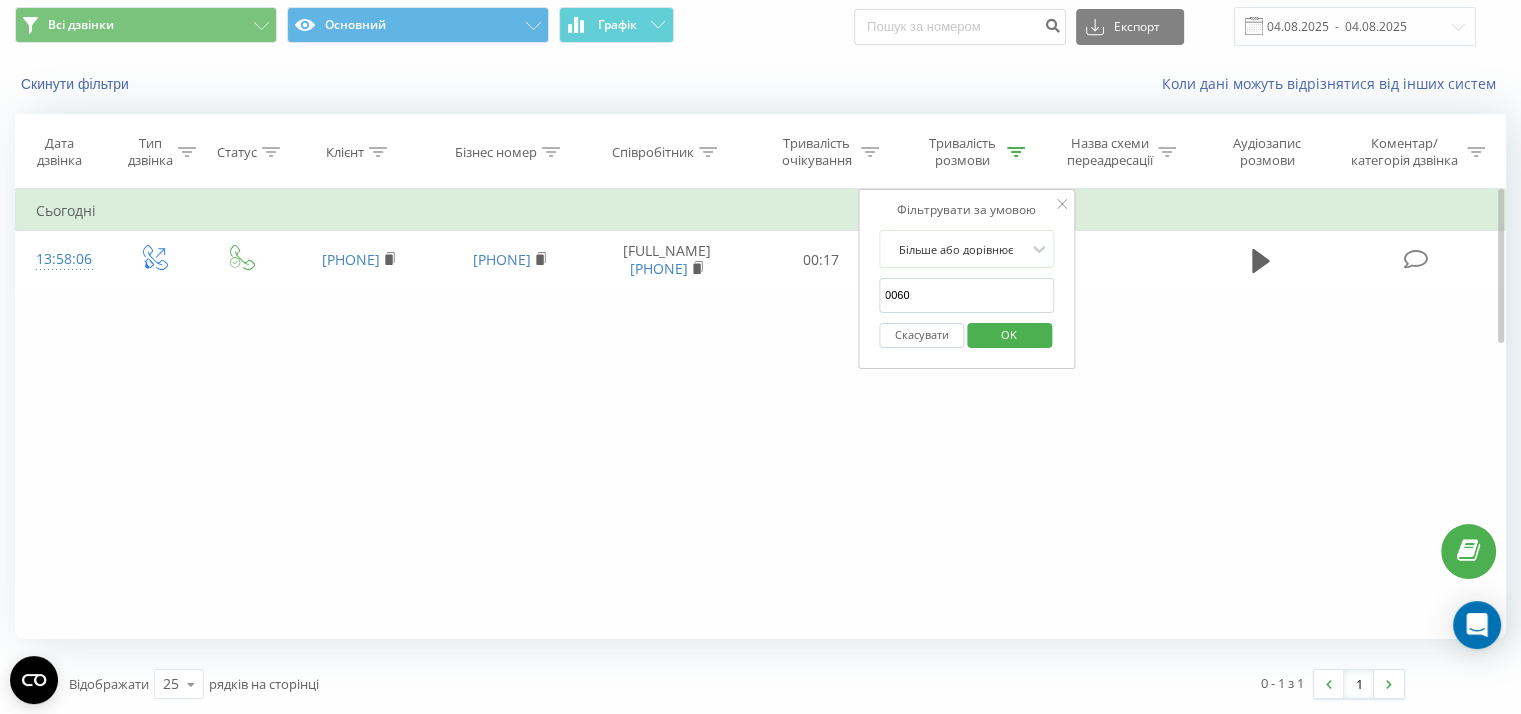 click on "OK" at bounding box center [1009, 334] 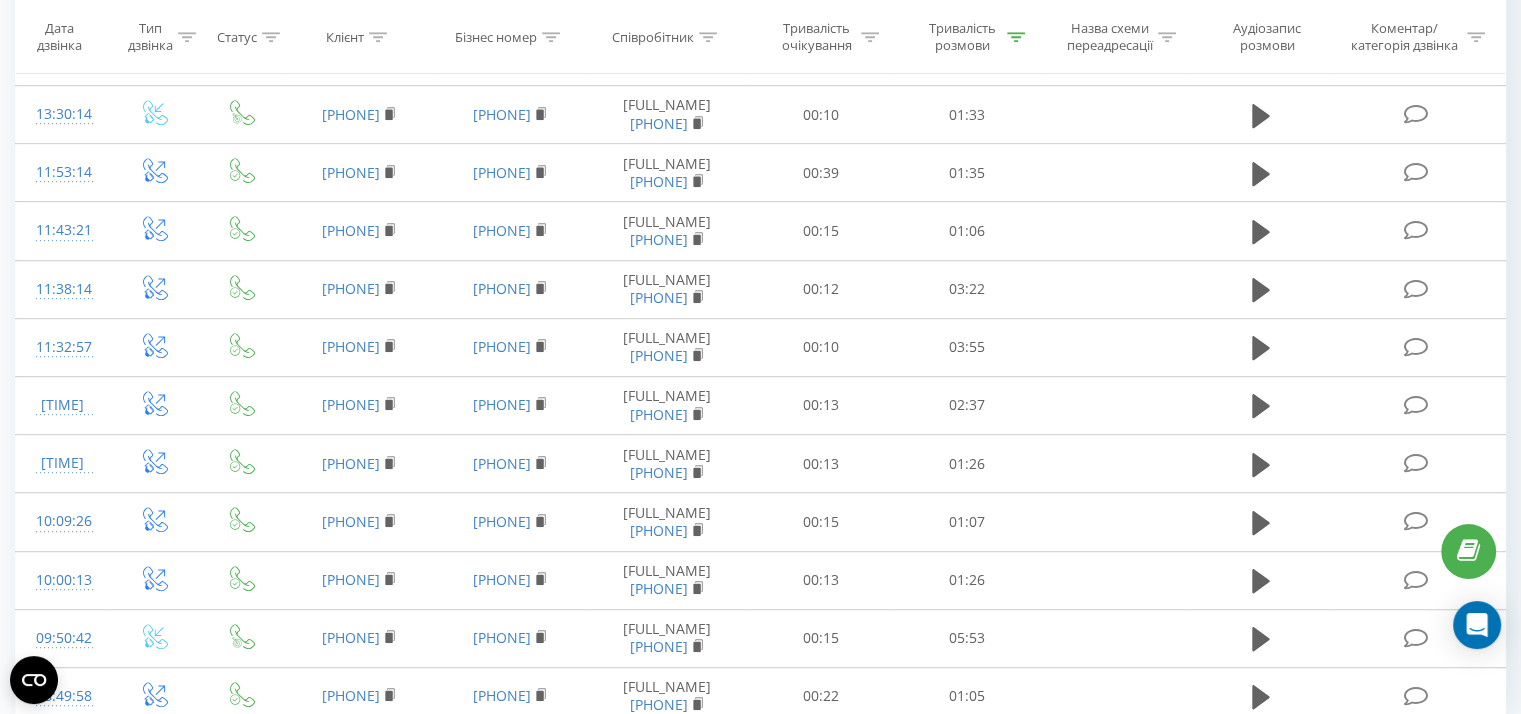 scroll, scrollTop: 1494, scrollLeft: 0, axis: vertical 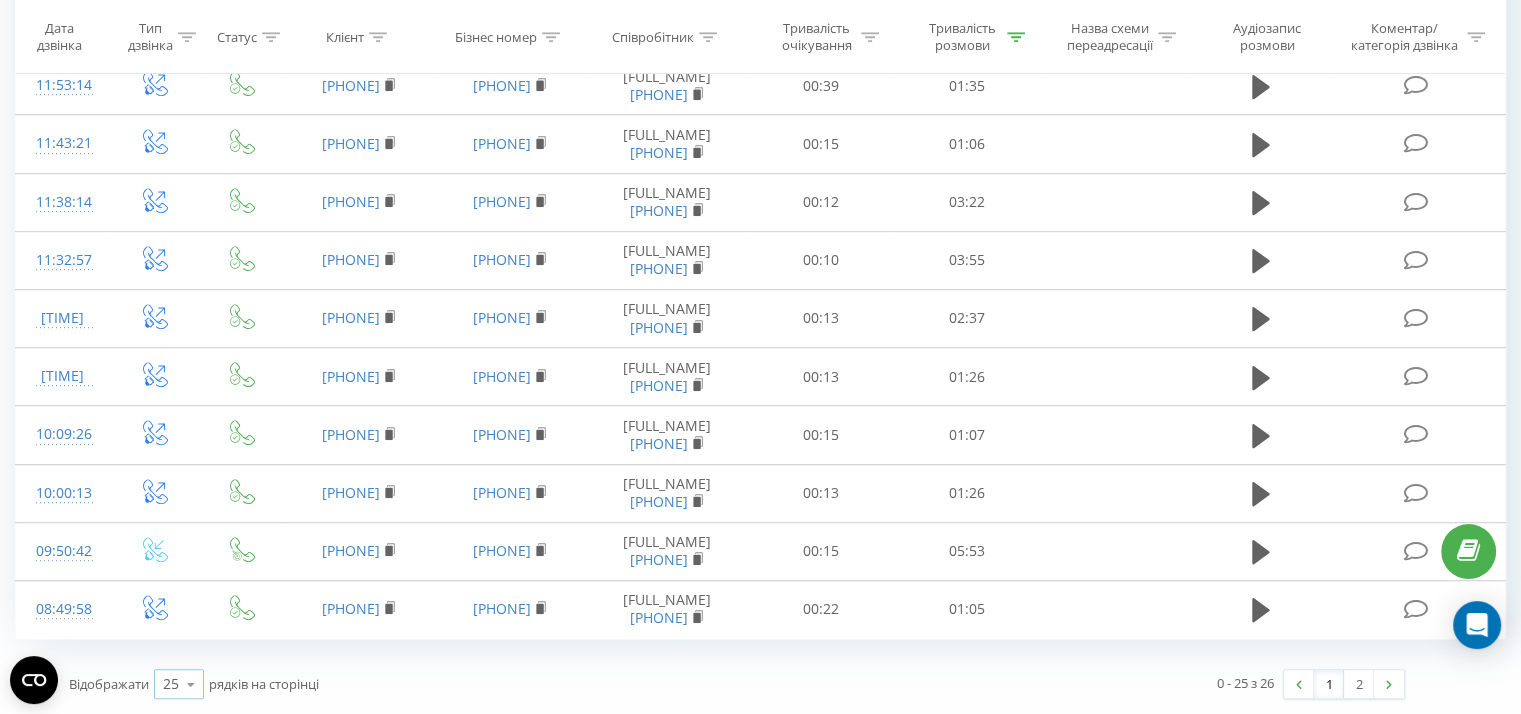 click at bounding box center [191, 684] 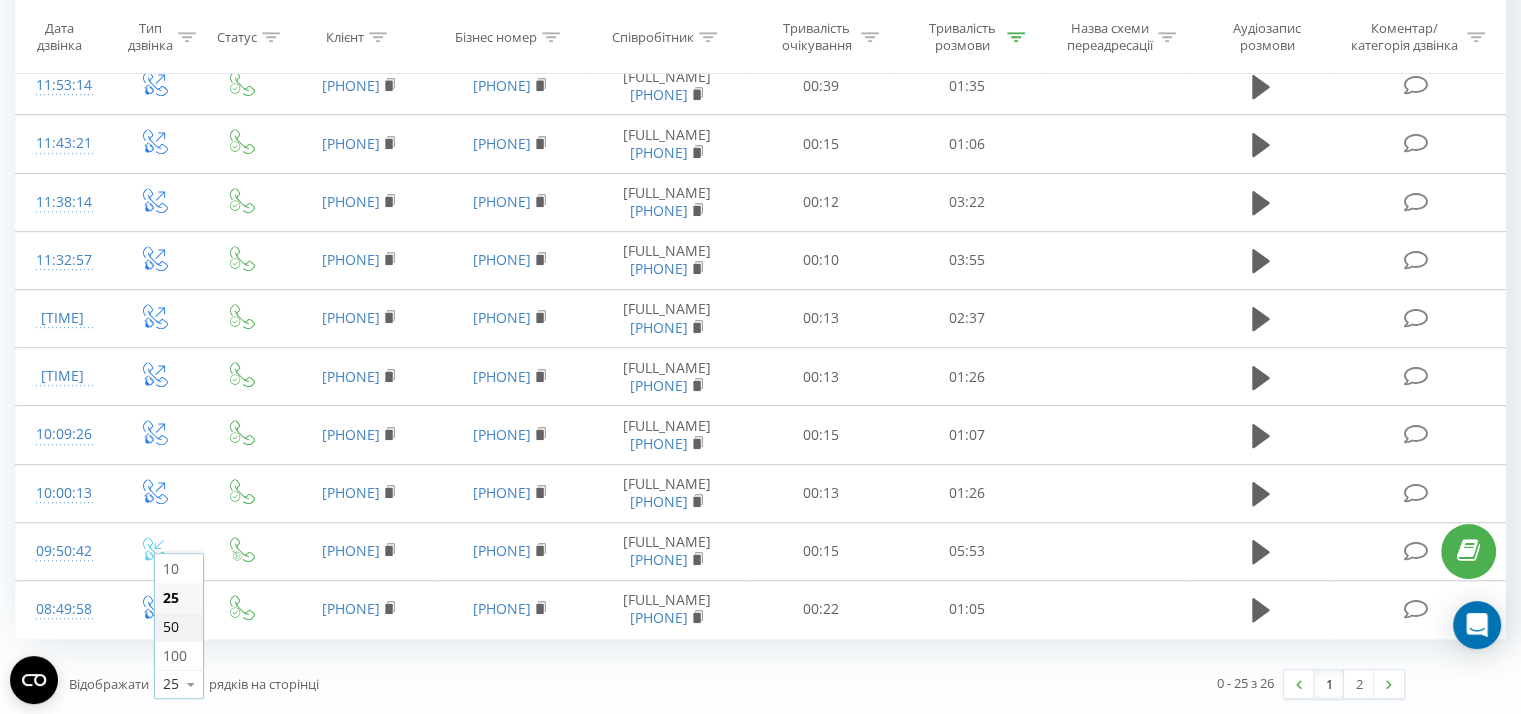 click on "50" at bounding box center (171, 626) 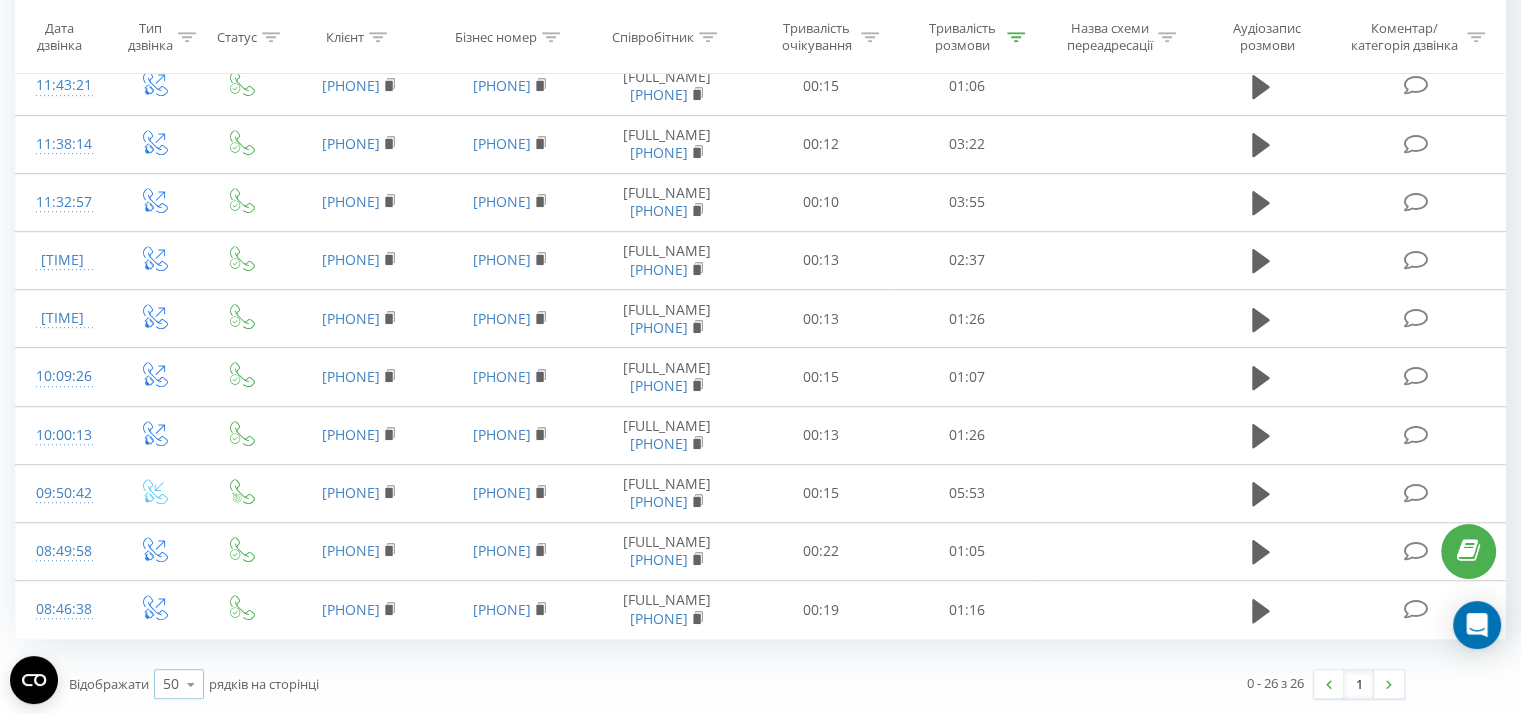 scroll, scrollTop: 1568, scrollLeft: 0, axis: vertical 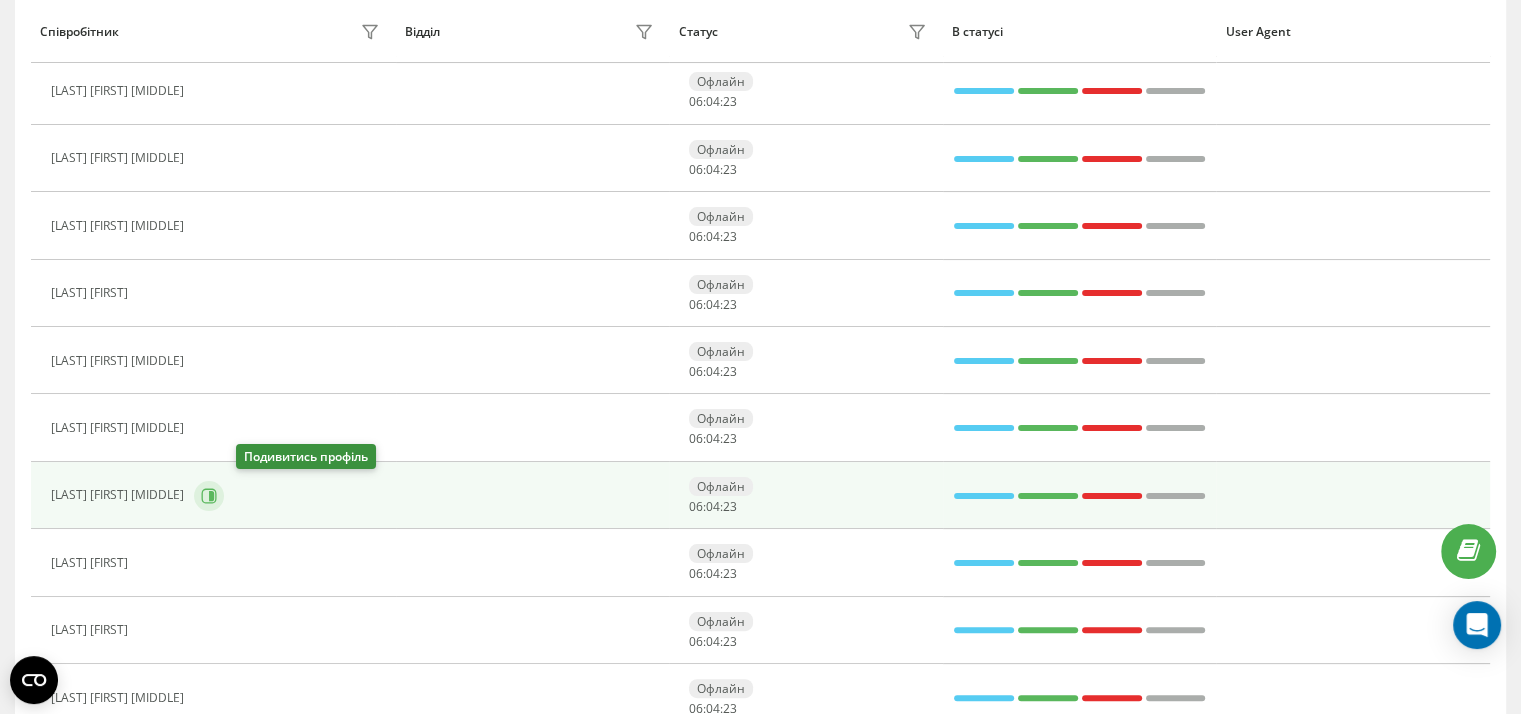 click 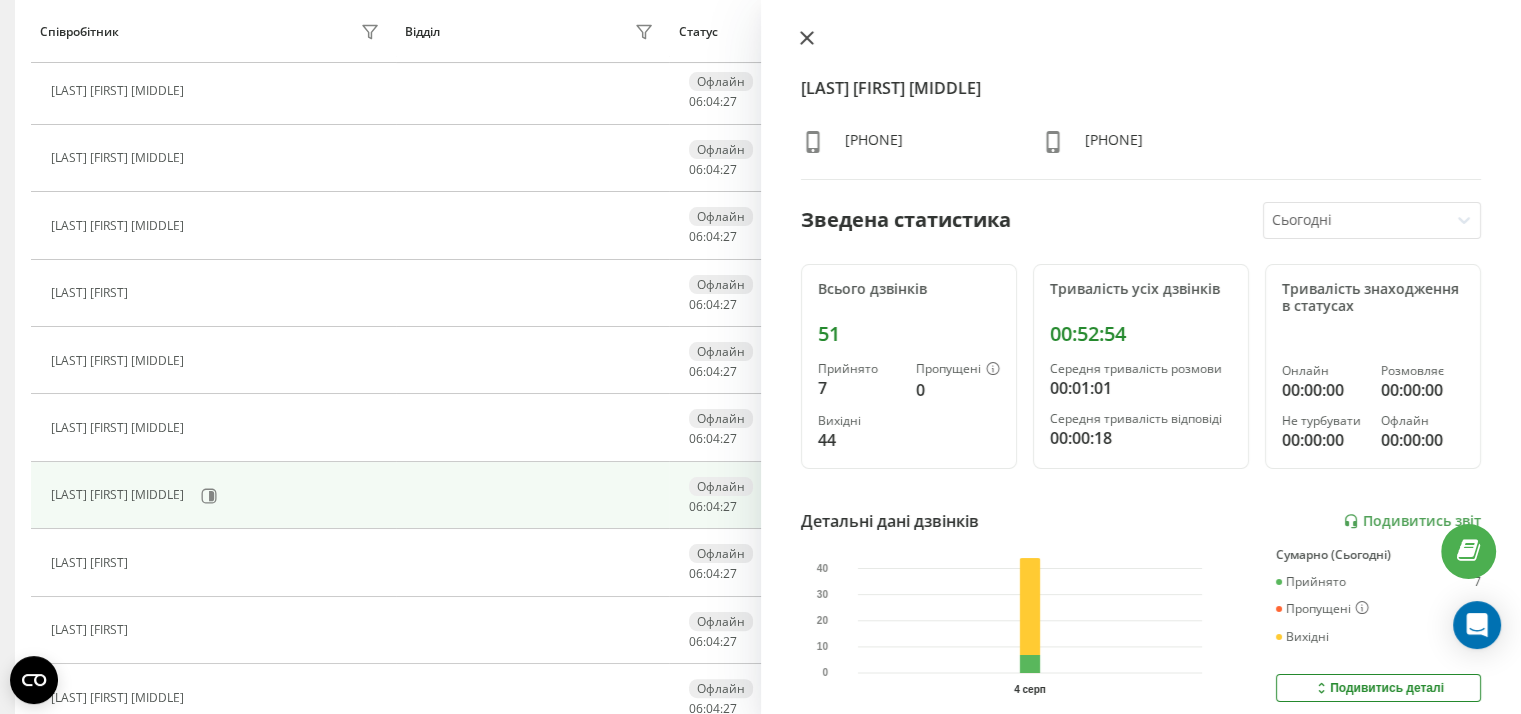 click 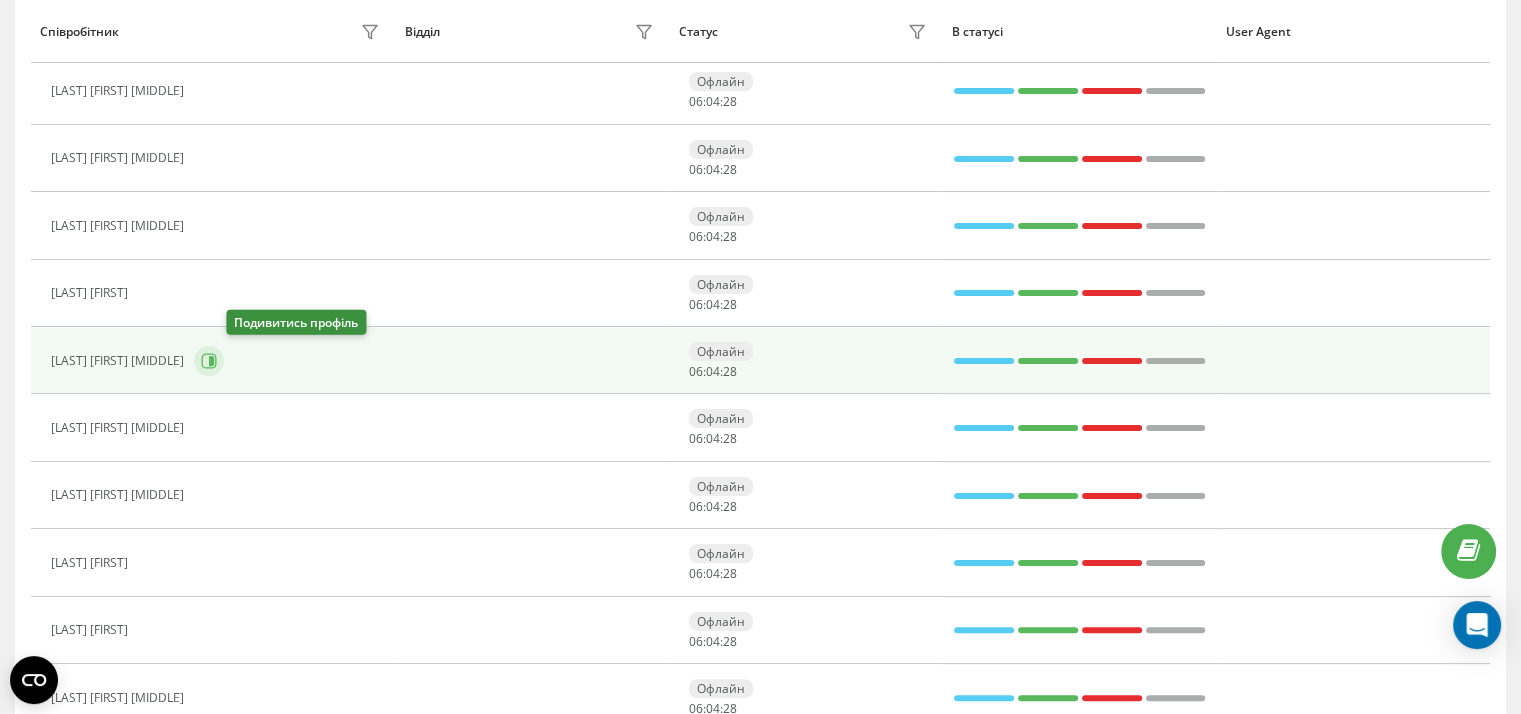click 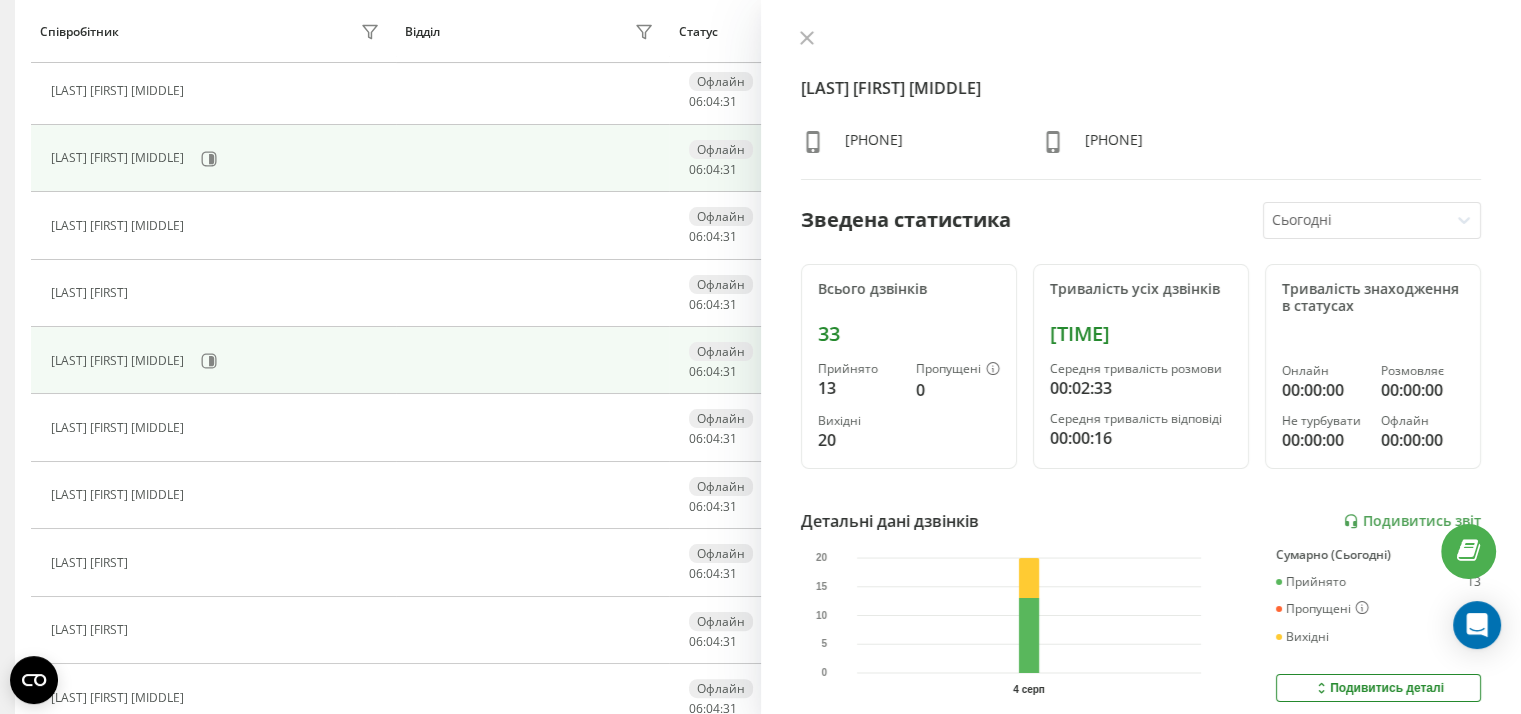 drag, startPoint x: 809, startPoint y: 36, endPoint x: 643, endPoint y: 147, distance: 199.69226 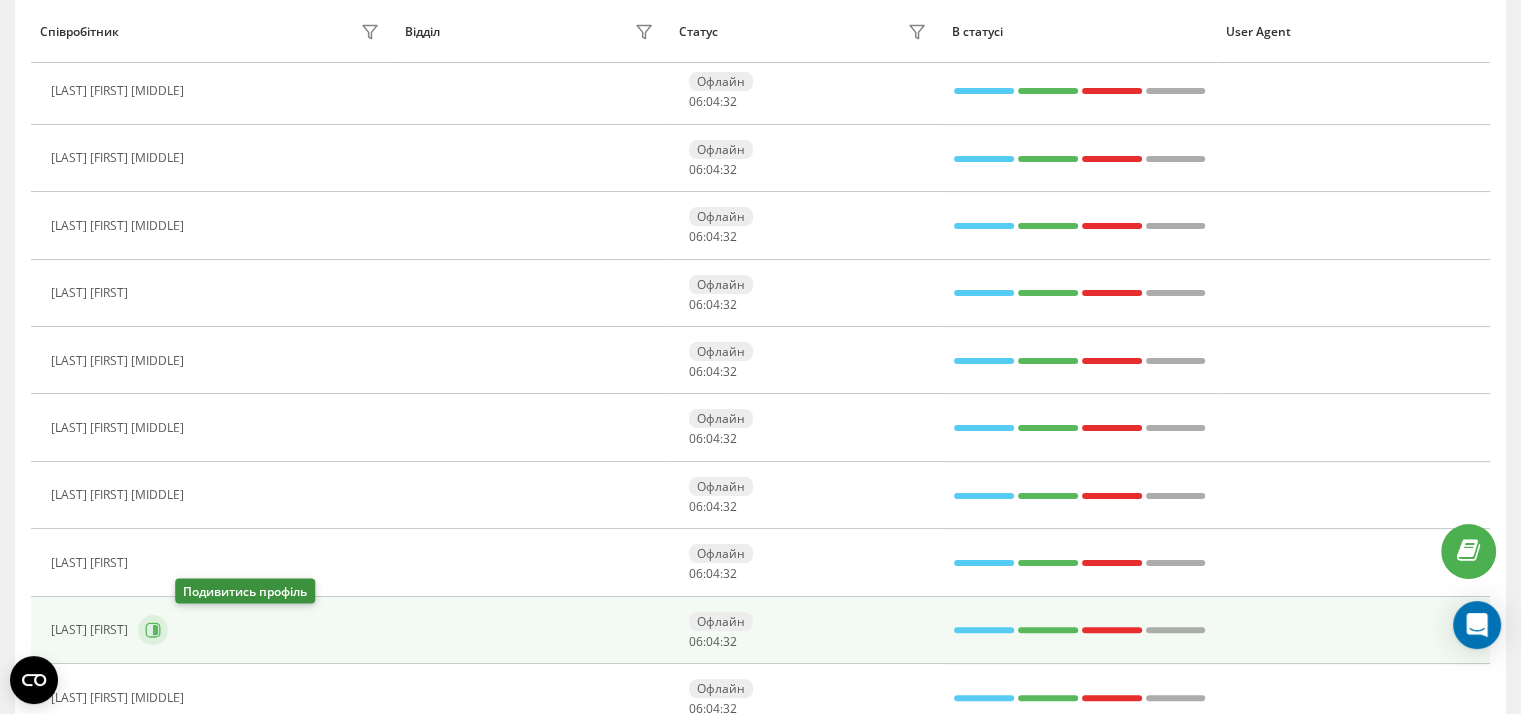 click 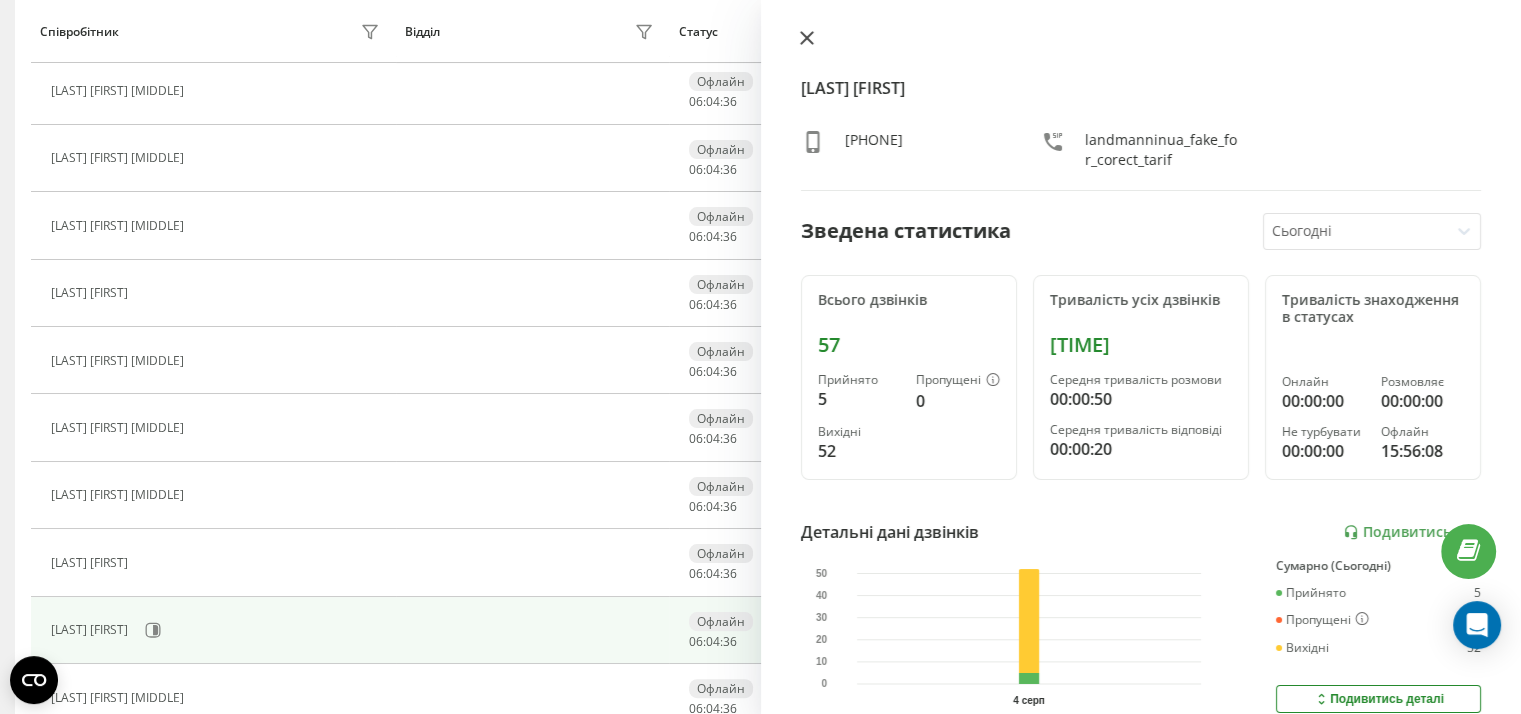 click 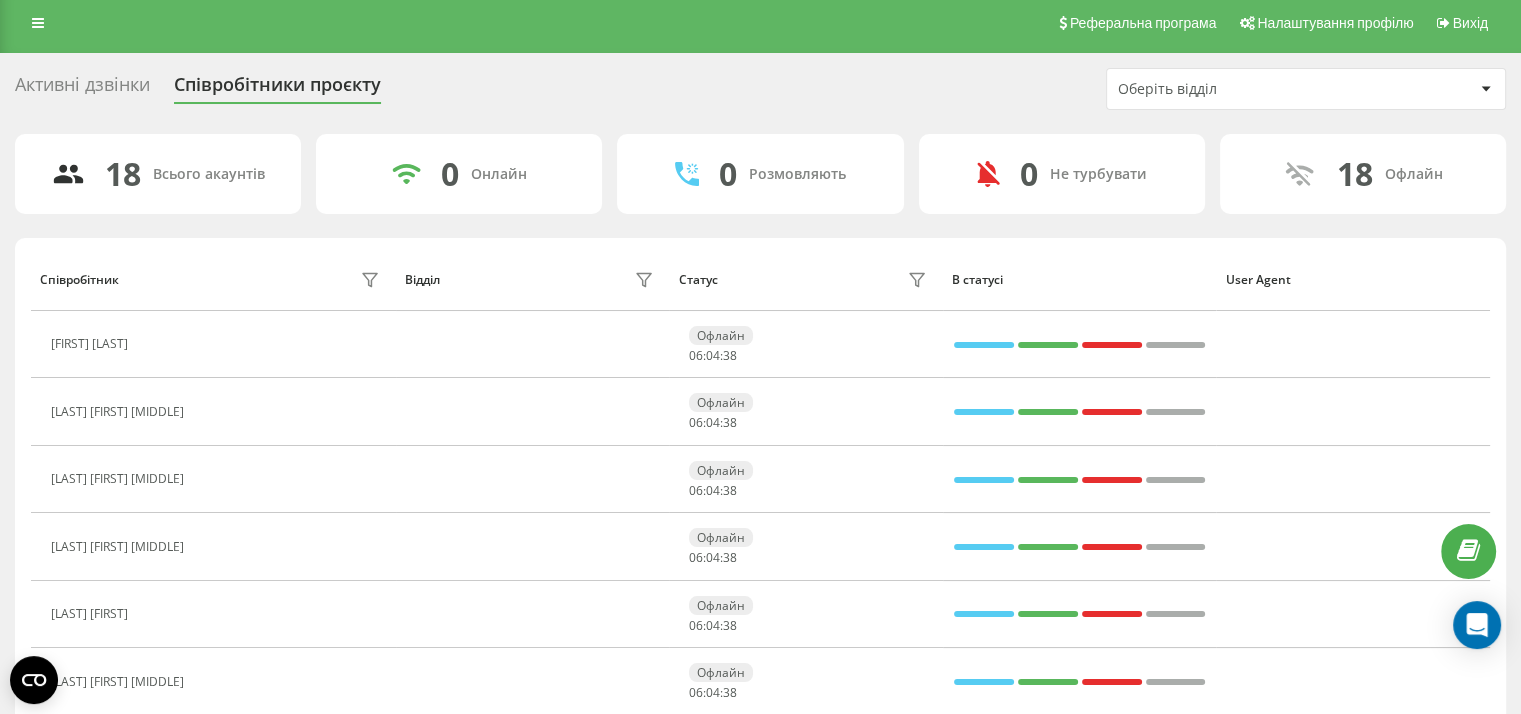 scroll, scrollTop: 1, scrollLeft: 0, axis: vertical 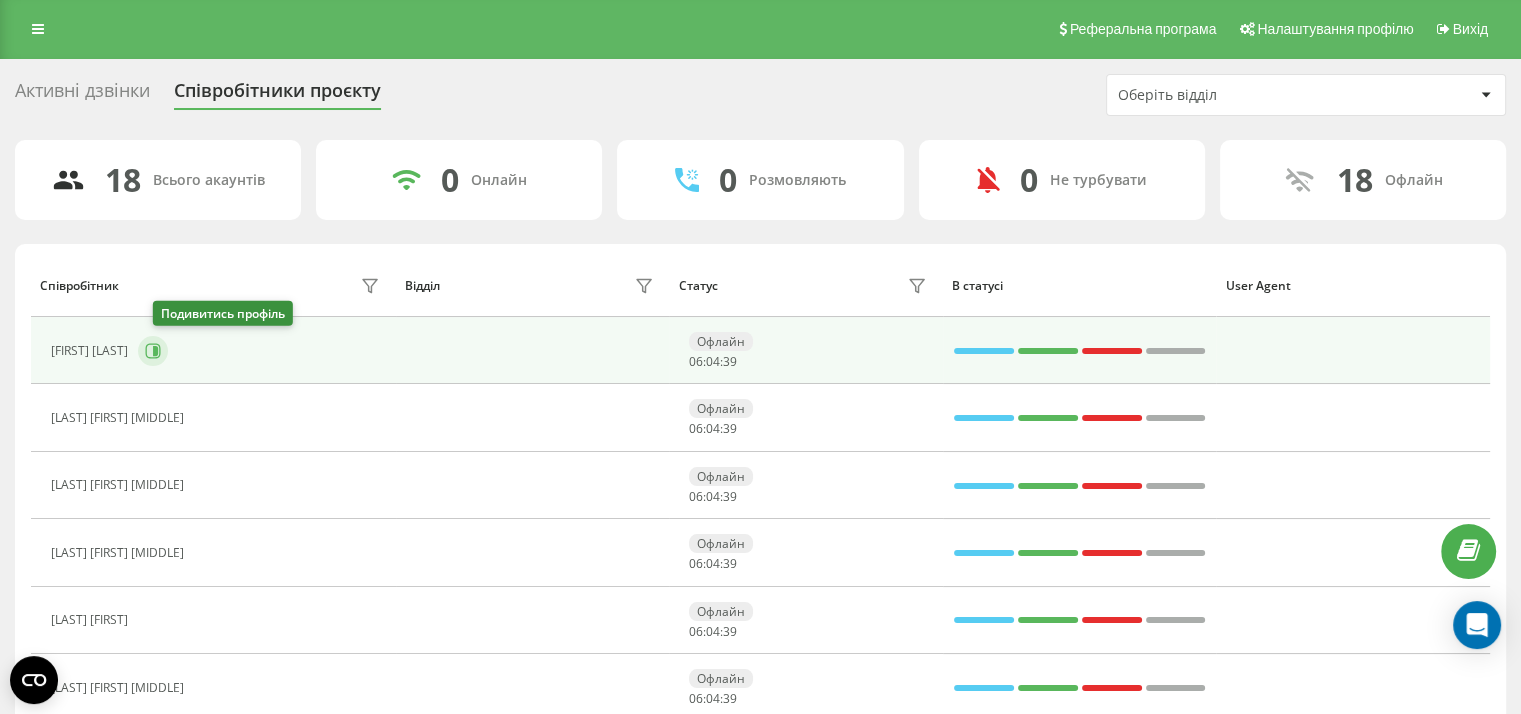 click 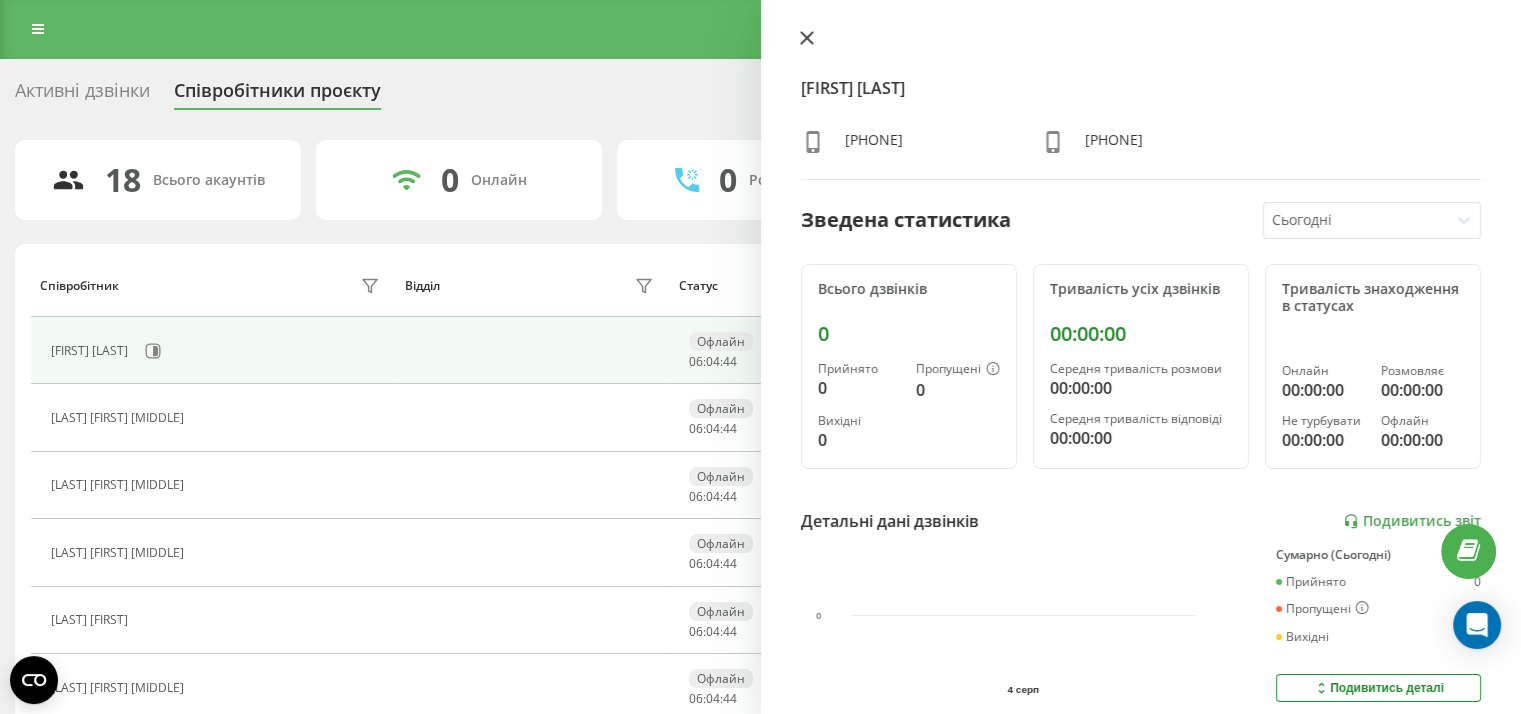 click 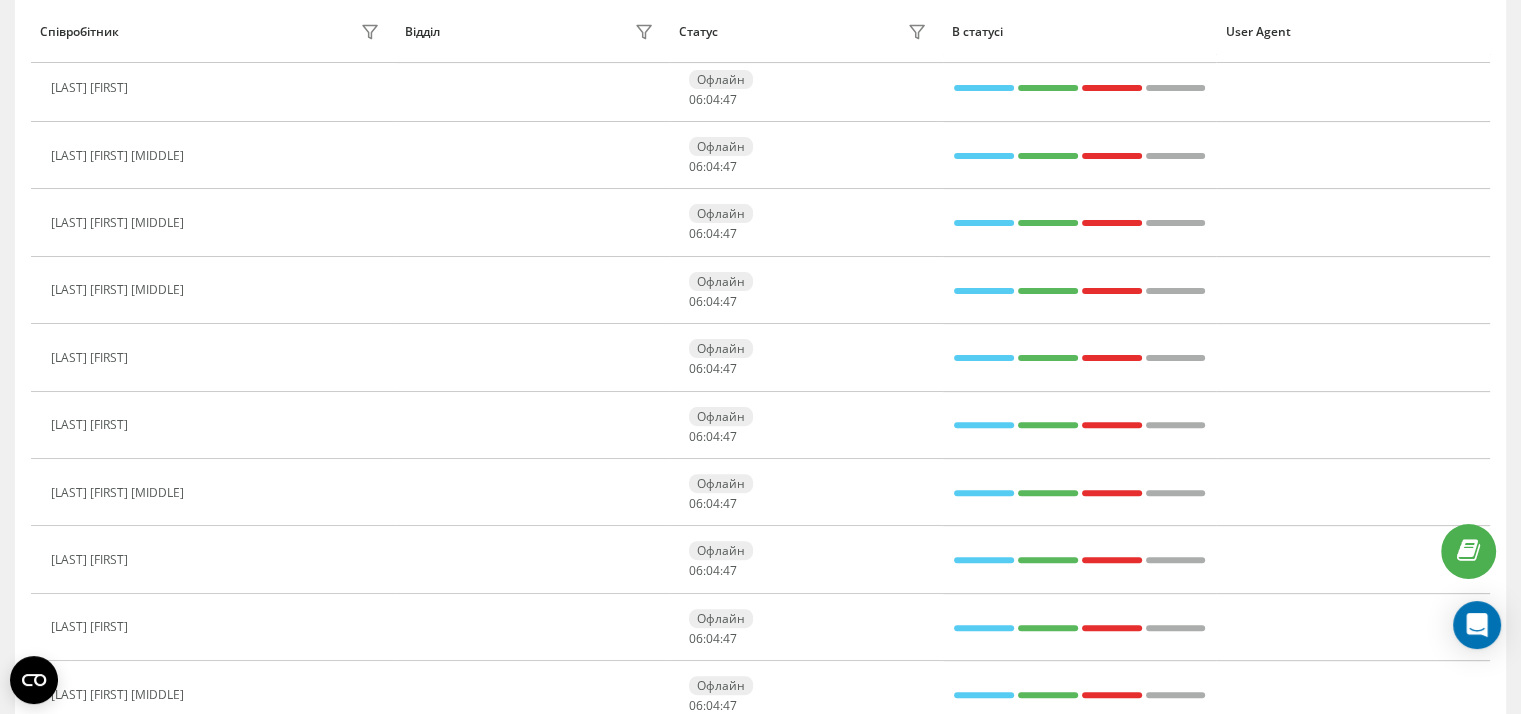 scroll, scrollTop: 552, scrollLeft: 0, axis: vertical 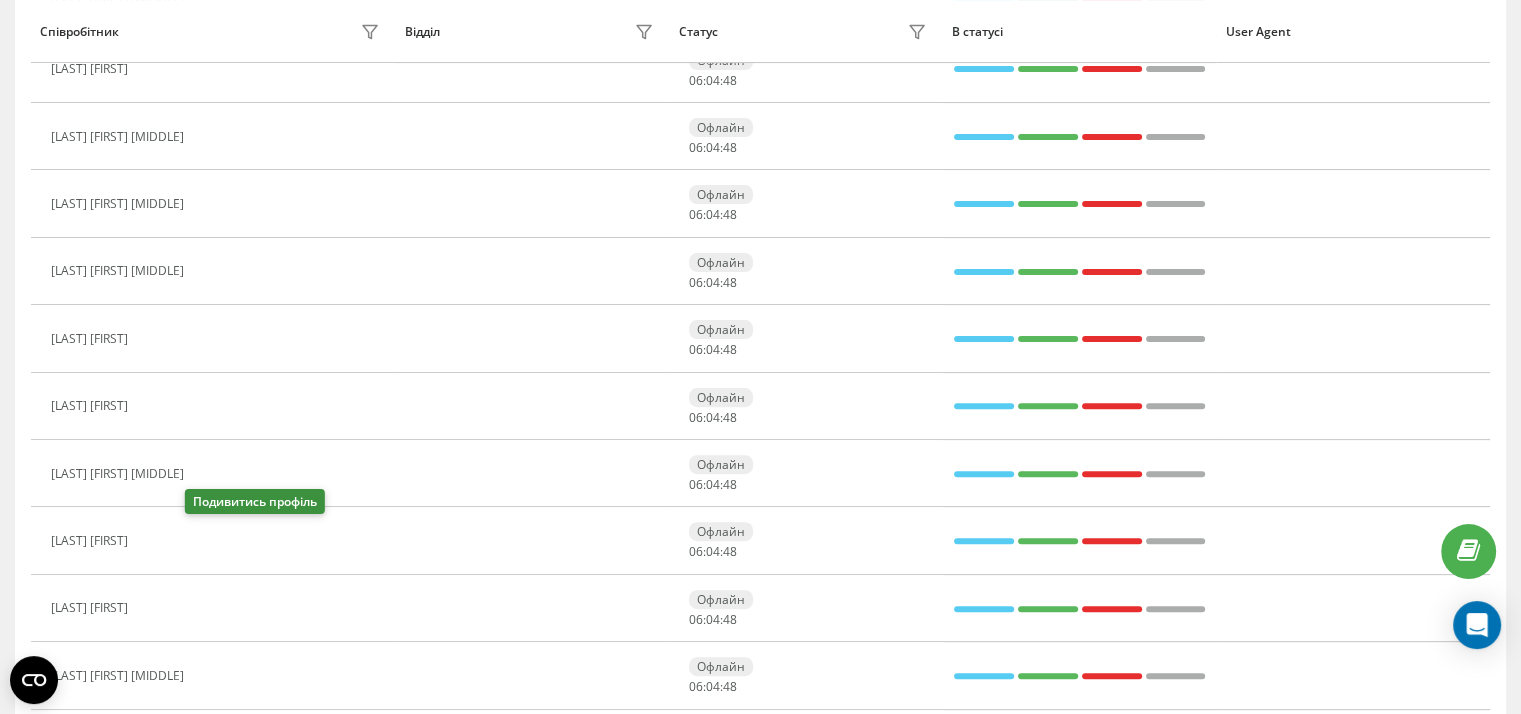 click 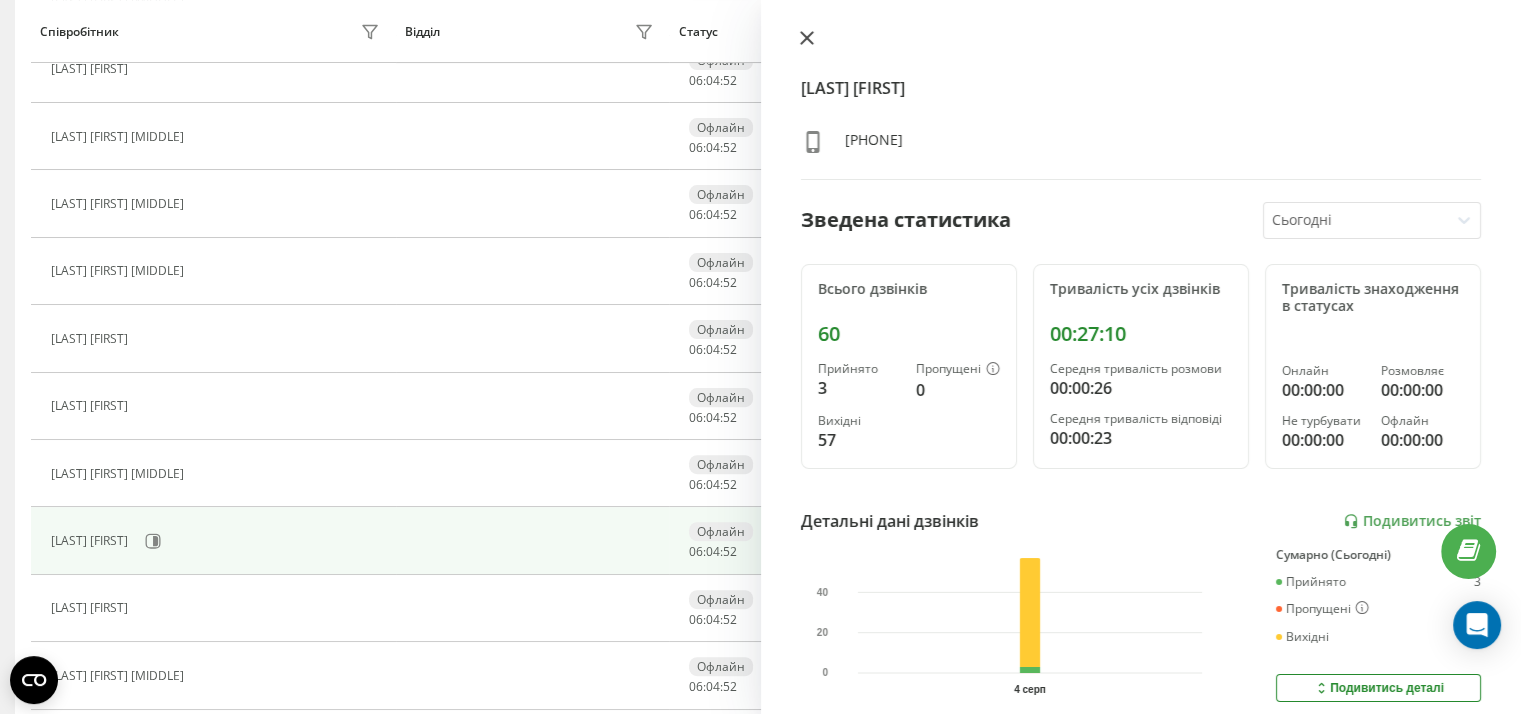 click 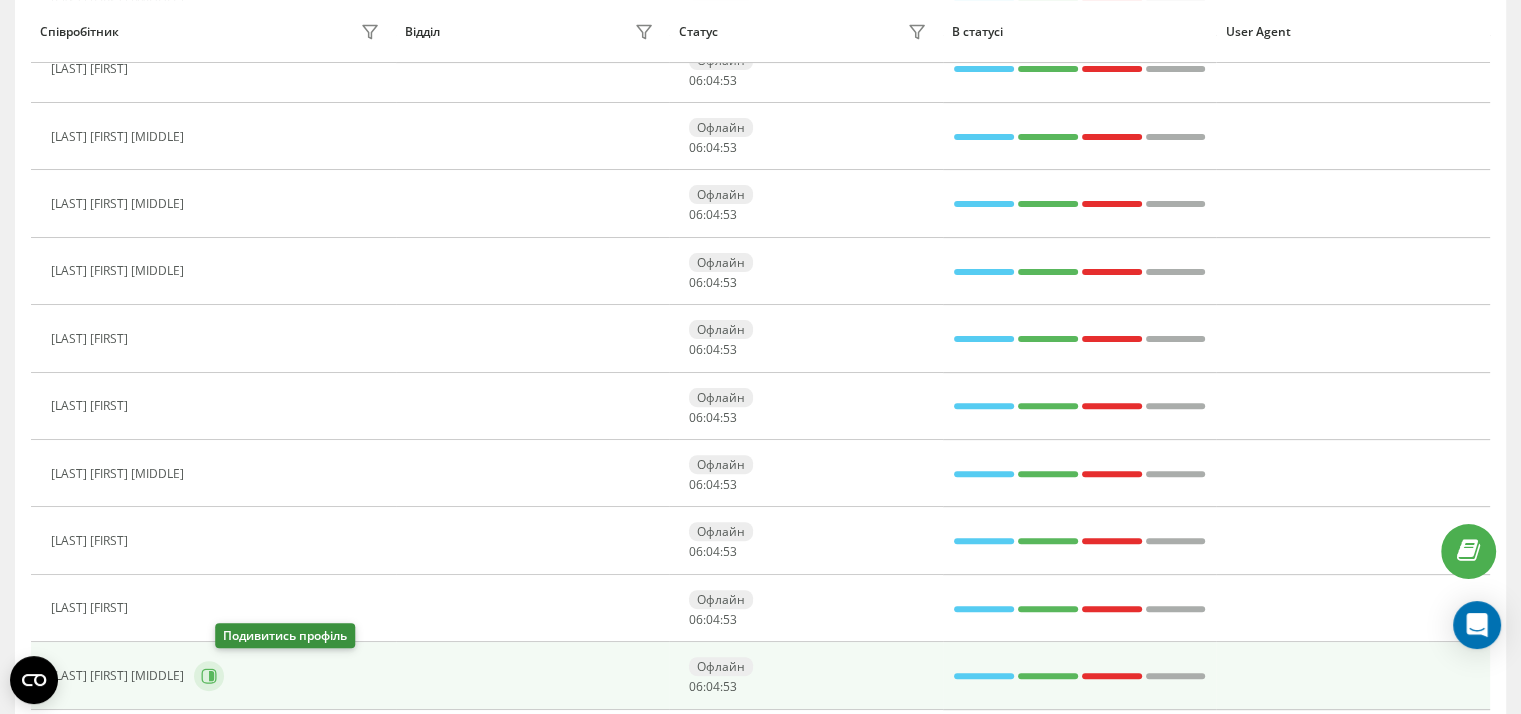 click 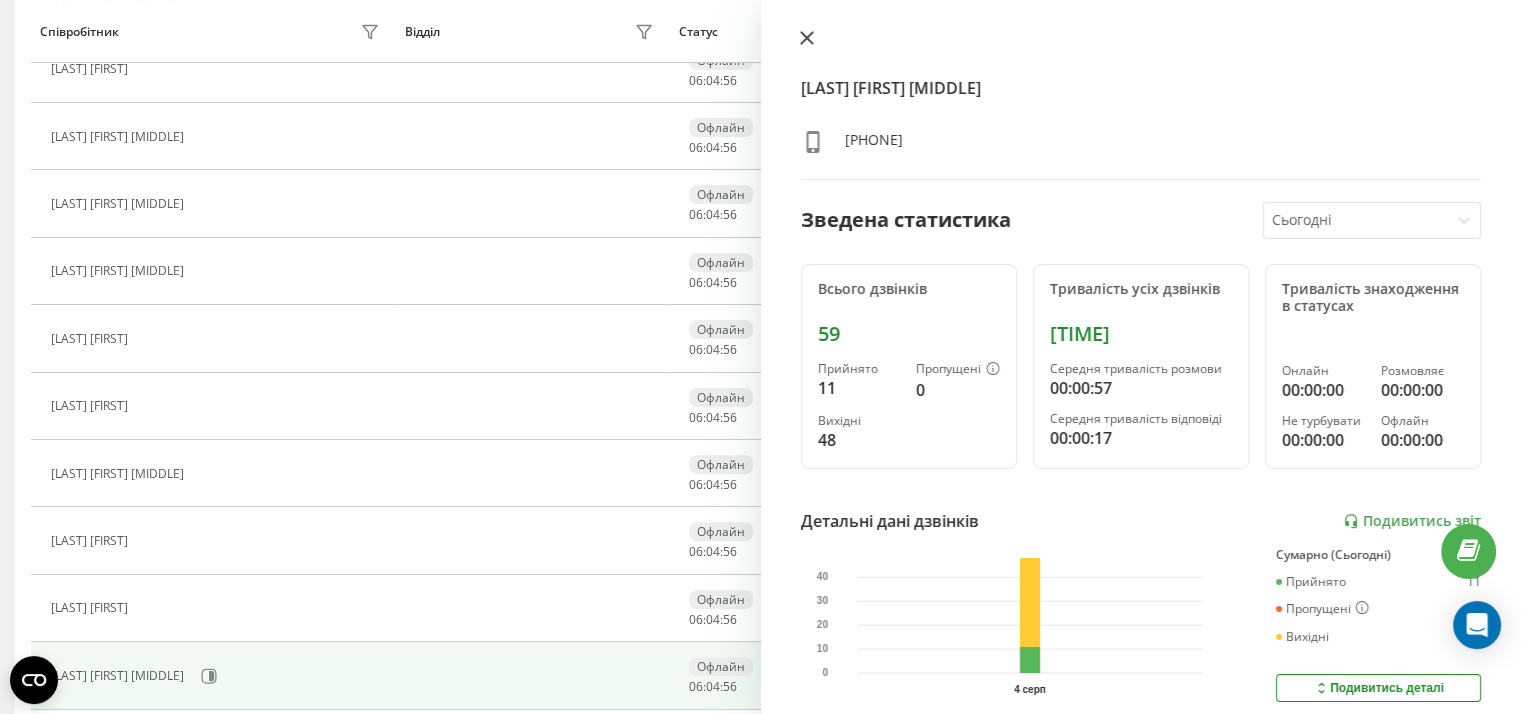 click 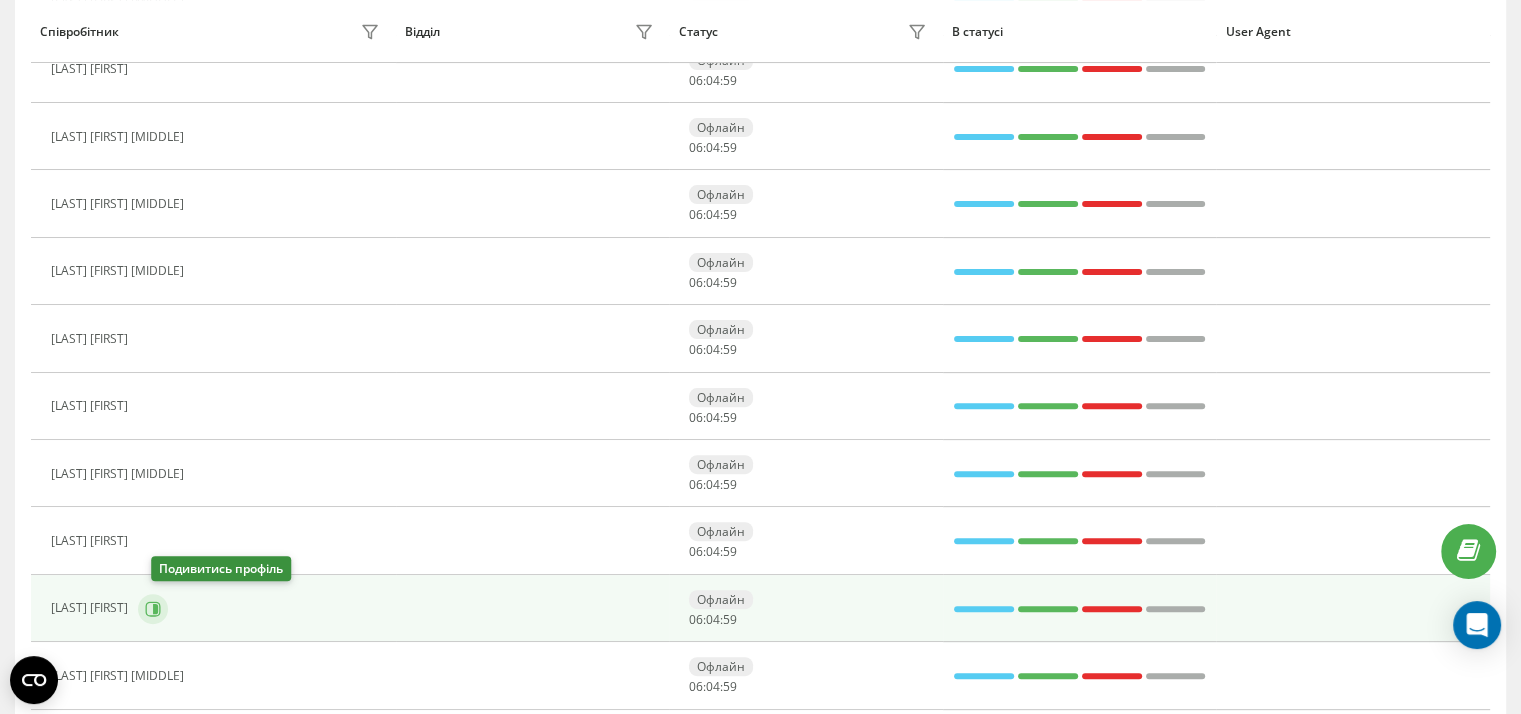 click 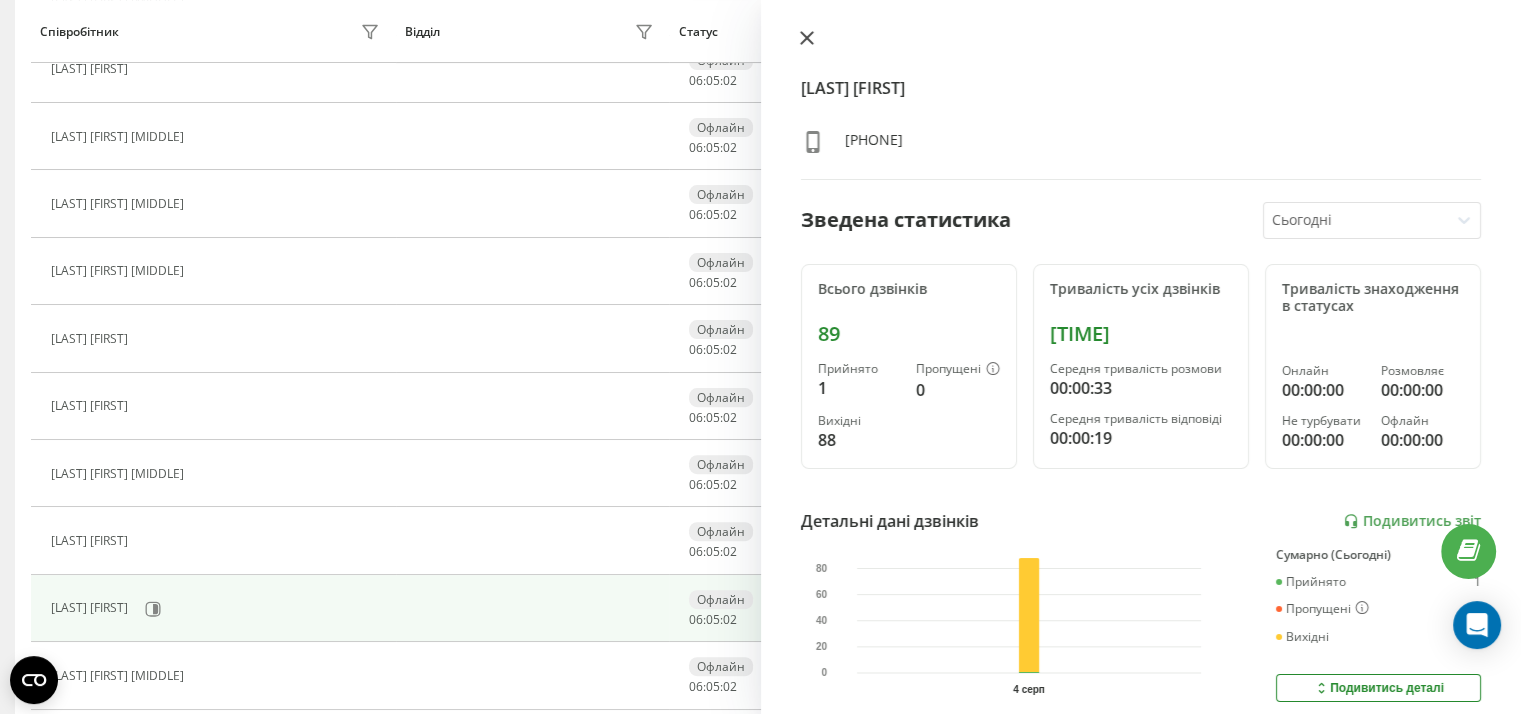 click 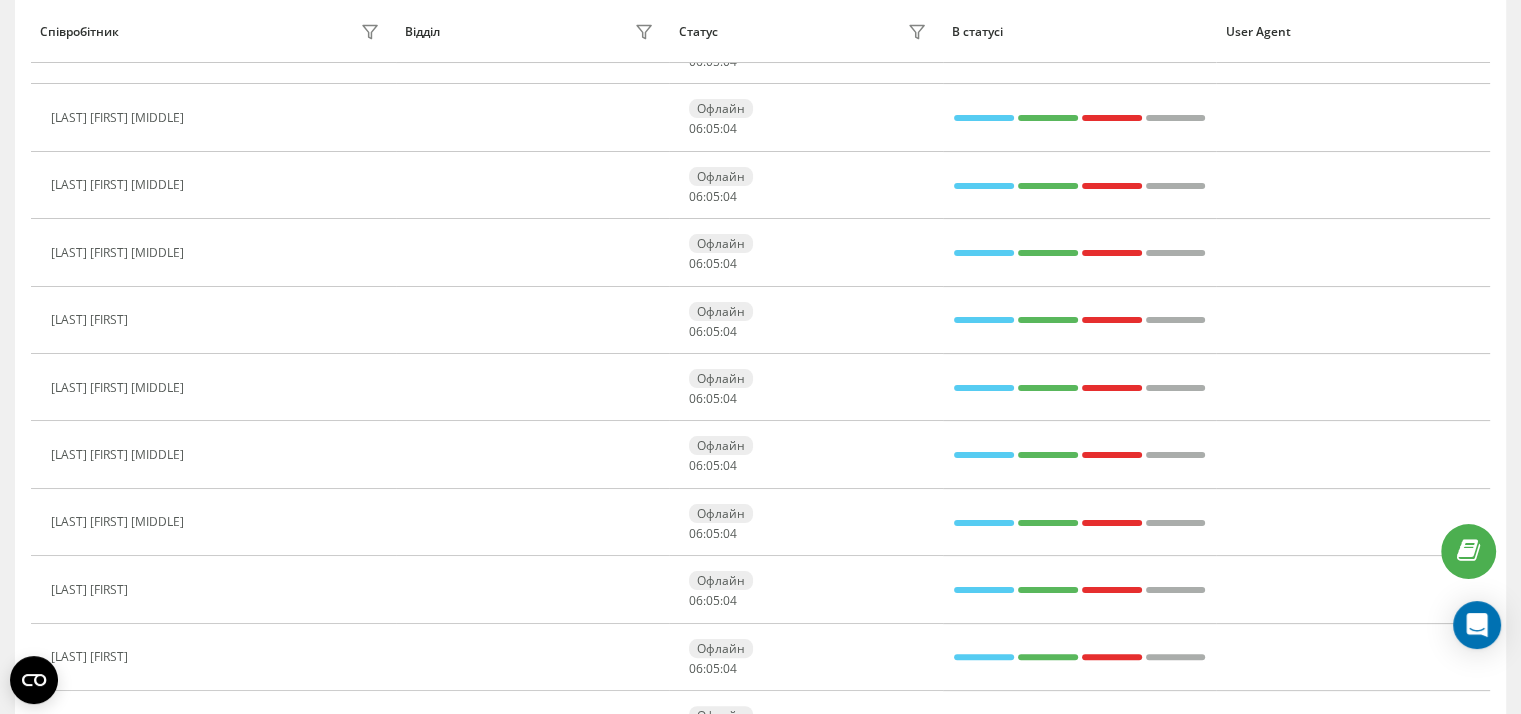 scroll, scrollTop: 288, scrollLeft: 0, axis: vertical 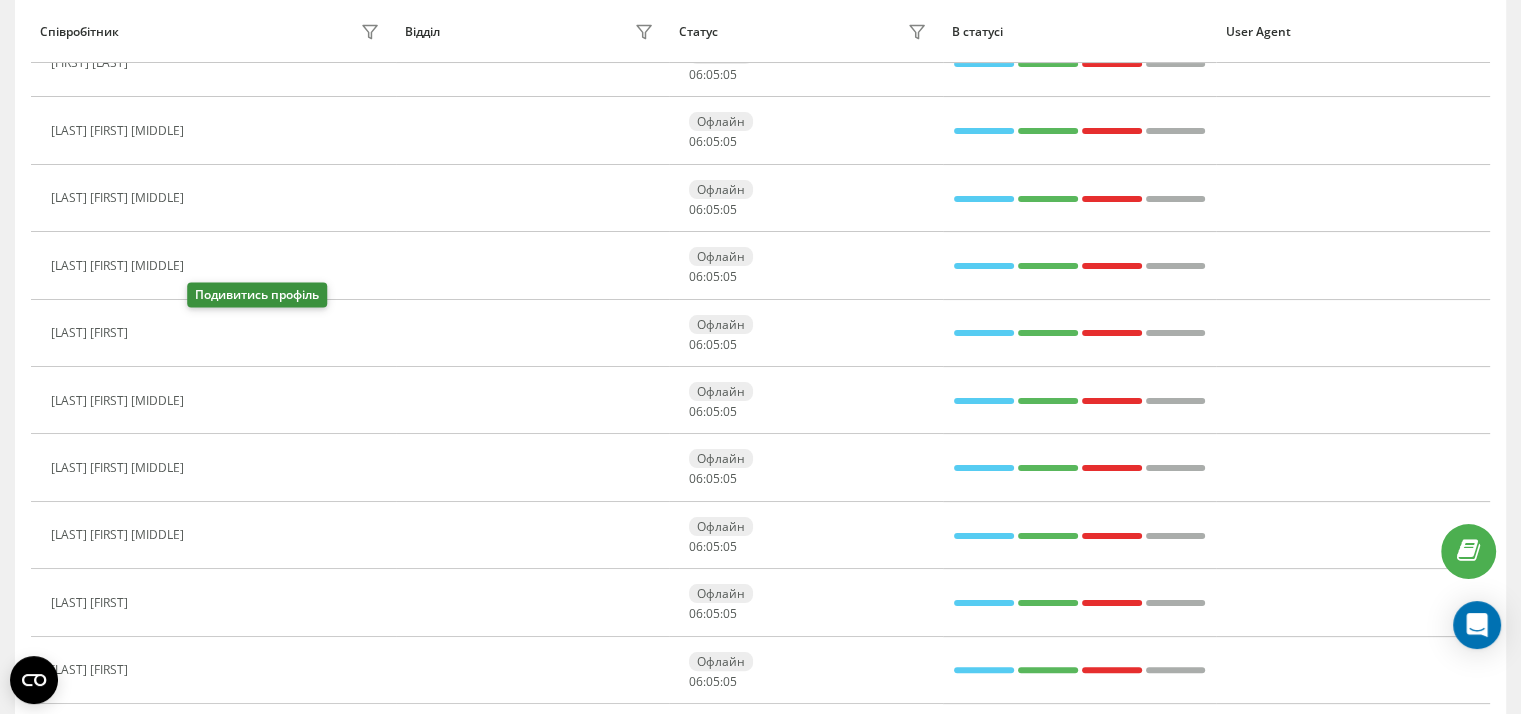 click 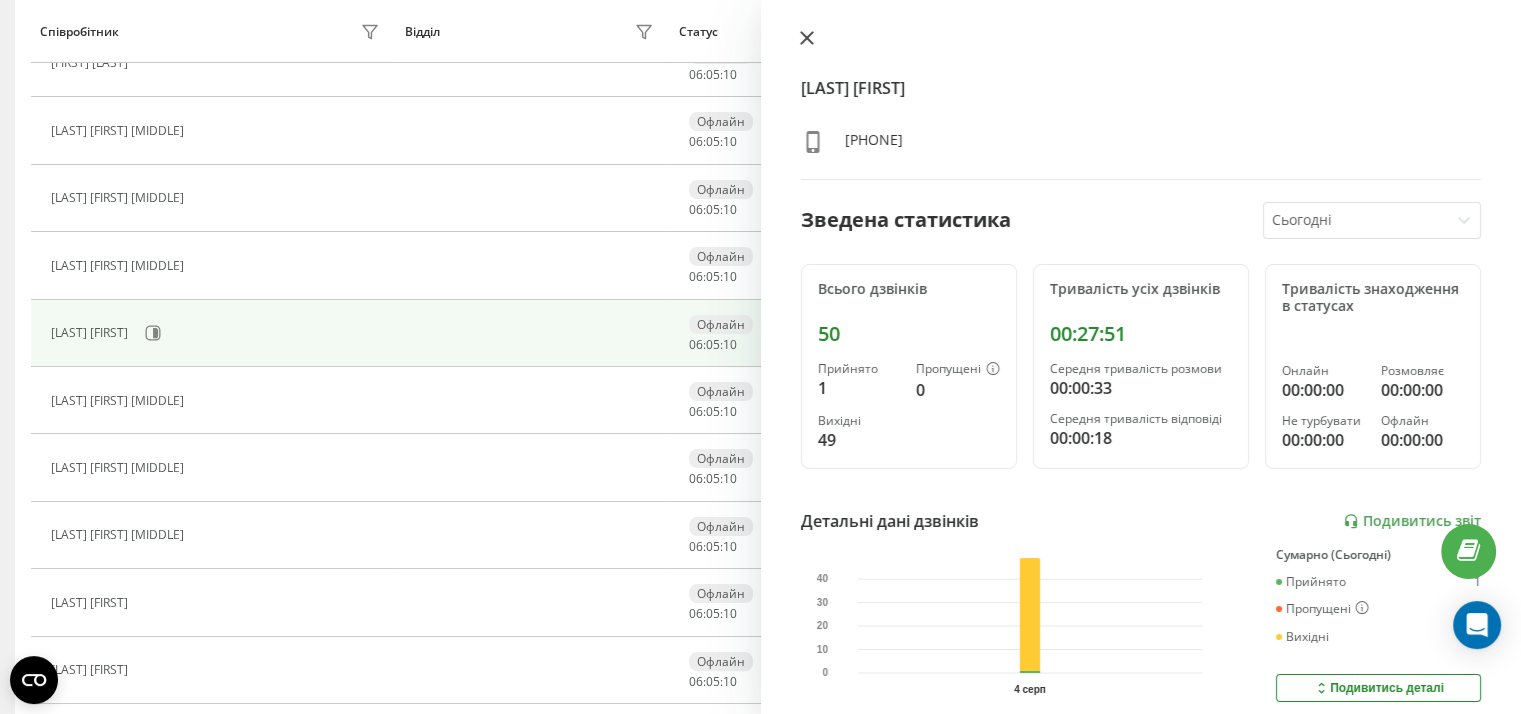 click 